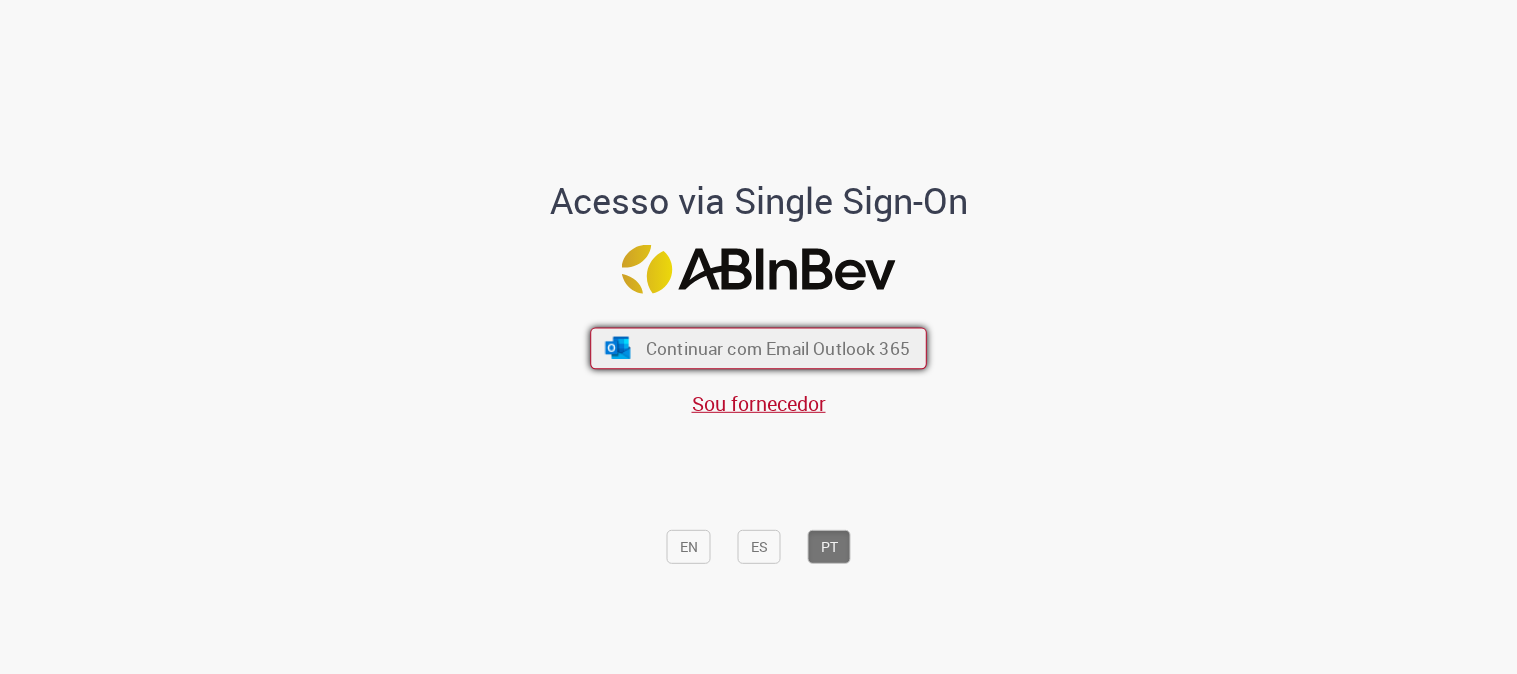scroll, scrollTop: 0, scrollLeft: 0, axis: both 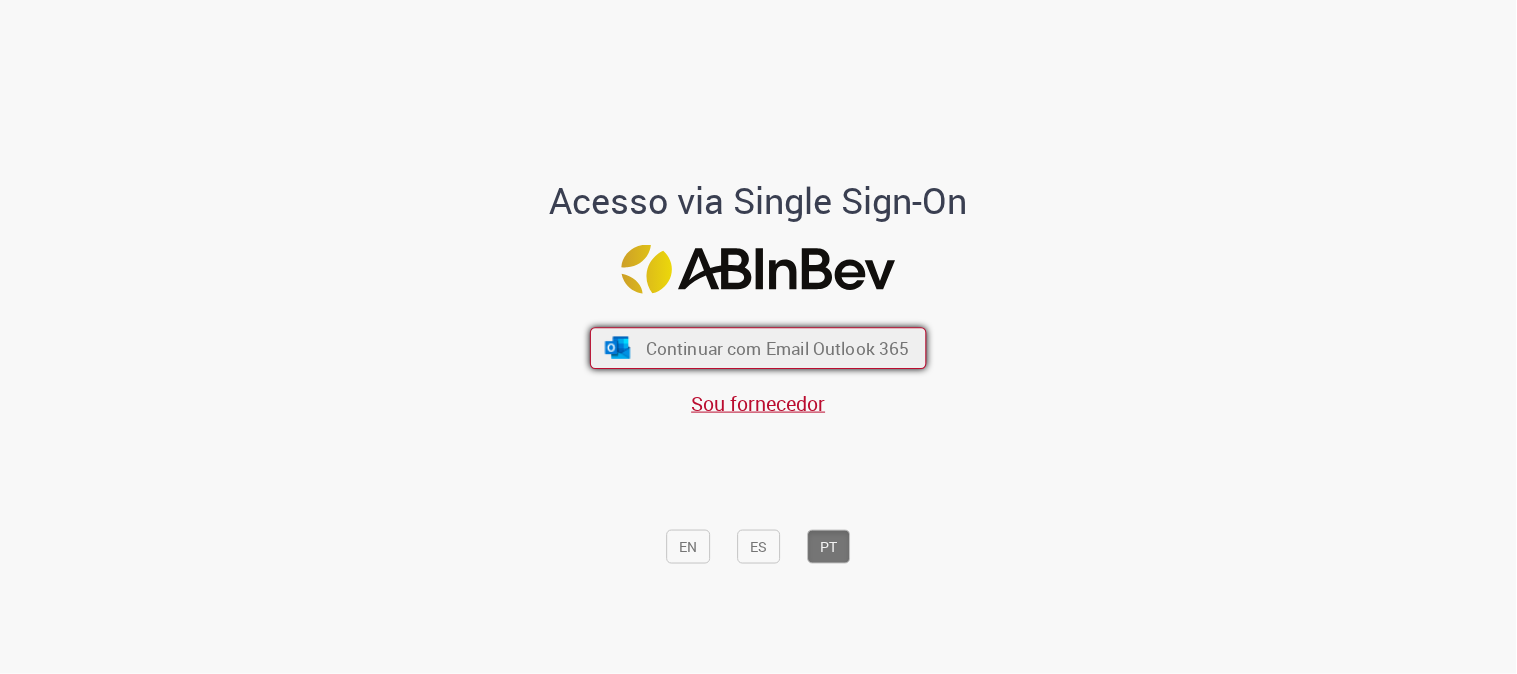 click on "Continuar com Email Outlook 365" at bounding box center (778, 348) 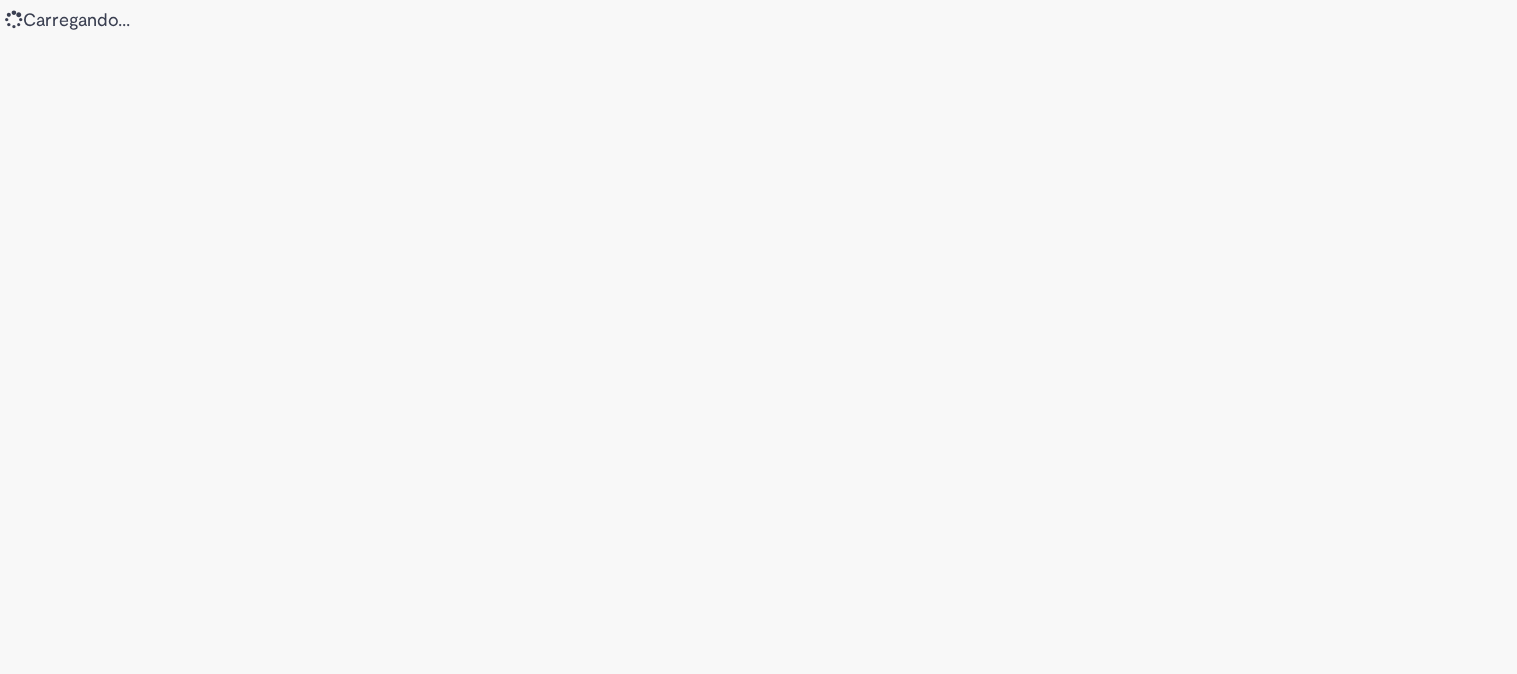 scroll, scrollTop: 0, scrollLeft: 0, axis: both 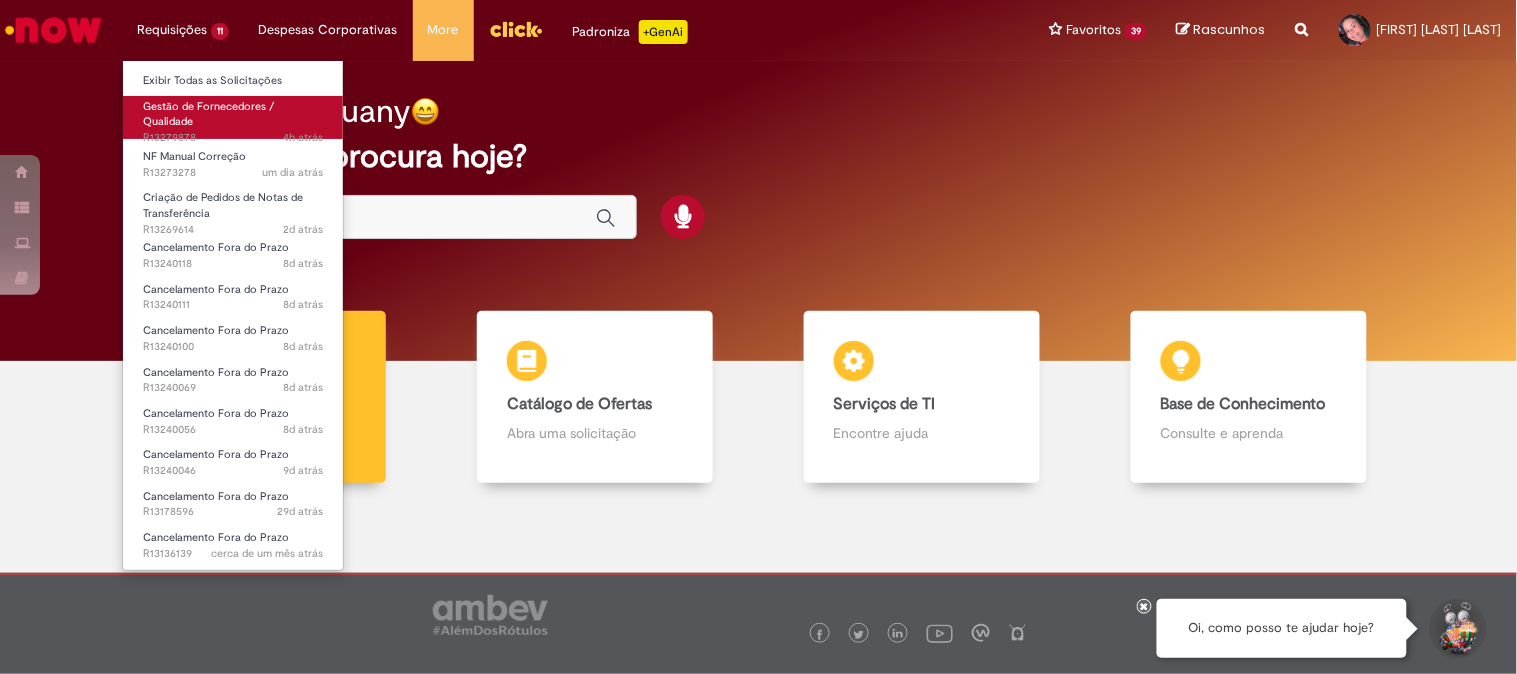 click on "Gestão de Fornecedores / Qualidade
4h atrás 4 horas atrás  R13279878" at bounding box center [233, 117] 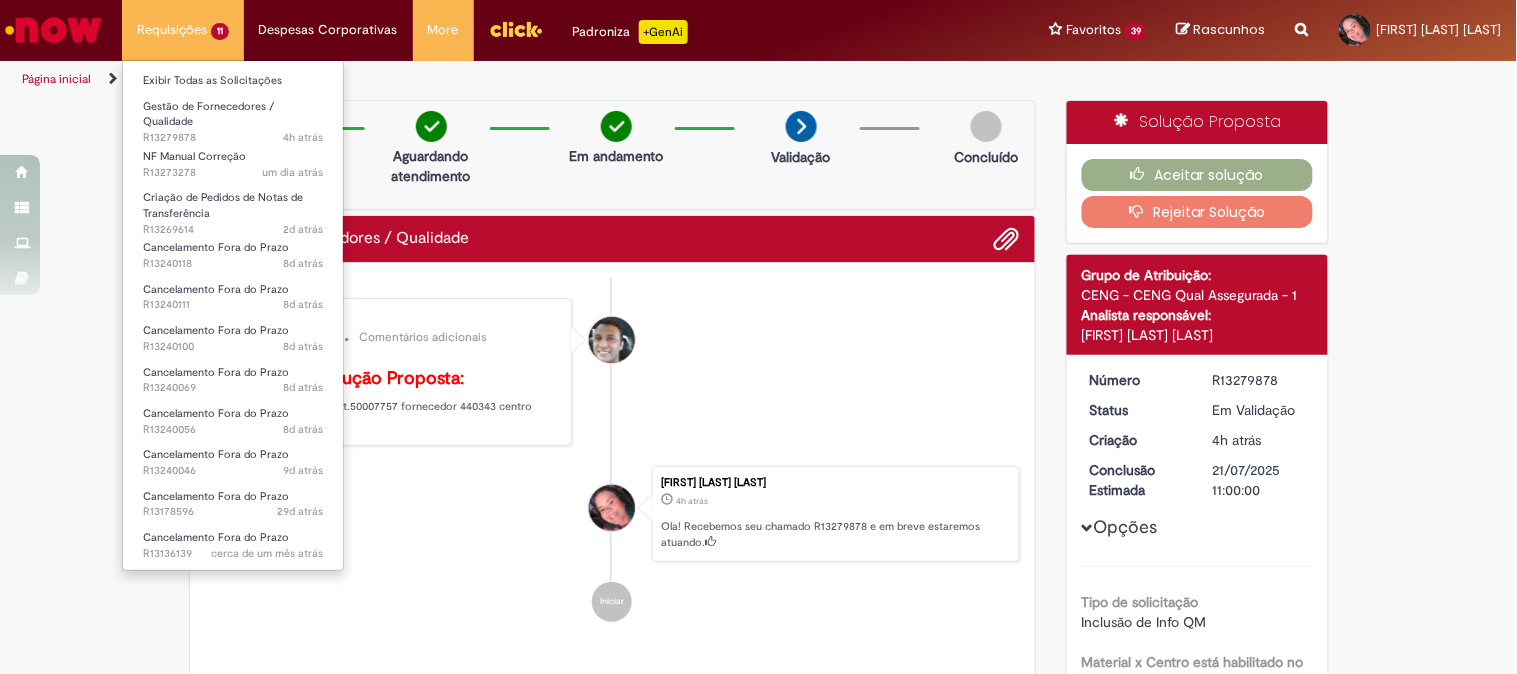 click on "Requisições   11
Exibir Todas as Solicitações
Gestão de Fornecedores / Qualidade
4h atrás 4 horas atrás  R13279878
NF Manual Correção
um dia atrás um dia atrás  R13273278
Criação de Pedidos de Notas de Transferência
2d atrás 2 dias atrás  R13269614
Cancelamento Fora do Prazo
8d atrás 8 dias atrás  R13240118
Cancelamento Fora do Prazo
8d atrás 8 dias atrás  R13240111
Cancelamento Fora do Prazo
8d atrás 8 dias atrás  R13240100
Cancelamento Fora do Prazo
8d atrás 8 dias atrás  R13240069
Cancelamento Fora do Prazo
8d atrás 8 dias atrás  R13240056
Cancelamento Fora do Prazo
9d atrás 9 dias atrás  R13240046
Cancelamento Fora do Prazo
29d atrás 29 dias atrás  R13178596
Cancelamento Fora do Prazo" at bounding box center [183, 30] 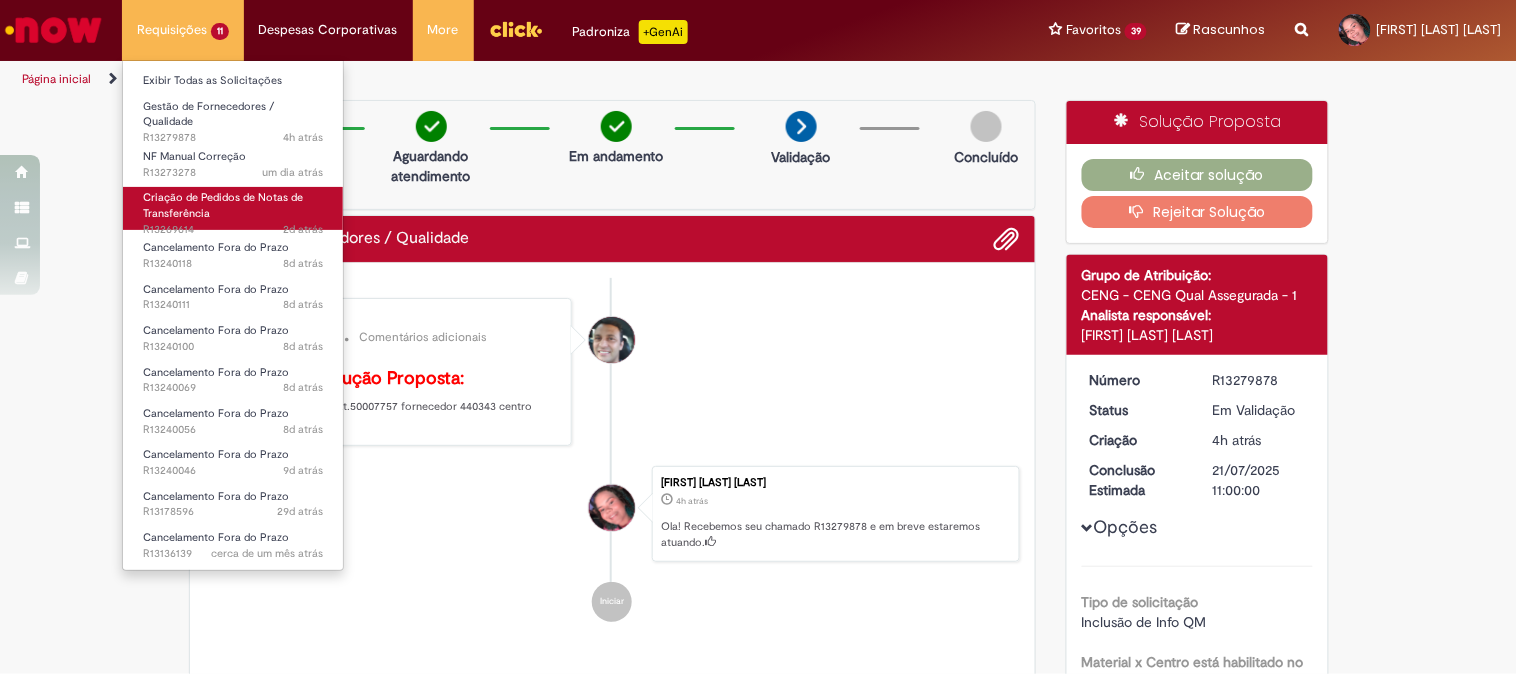 click on "Criação de Pedidos de Notas de Transferência" at bounding box center [223, 205] 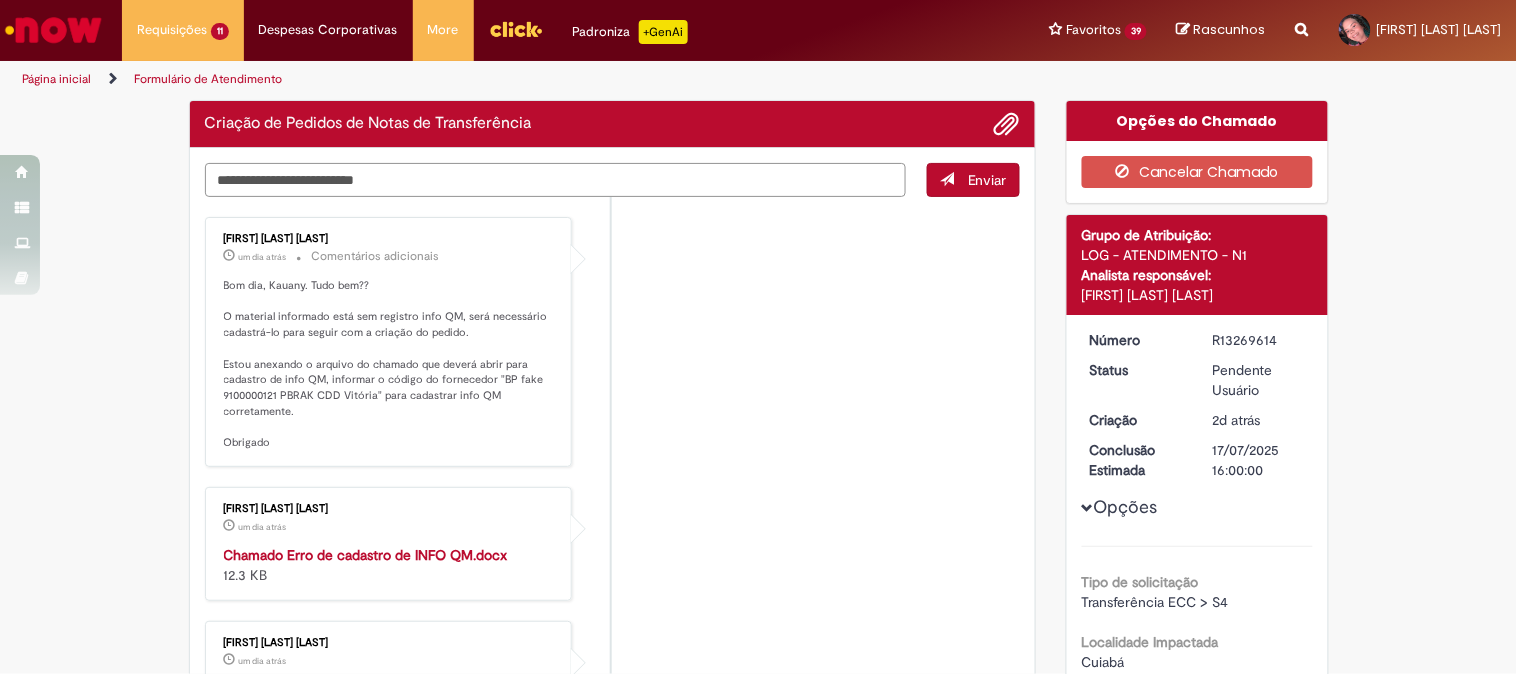 click at bounding box center (556, 180) 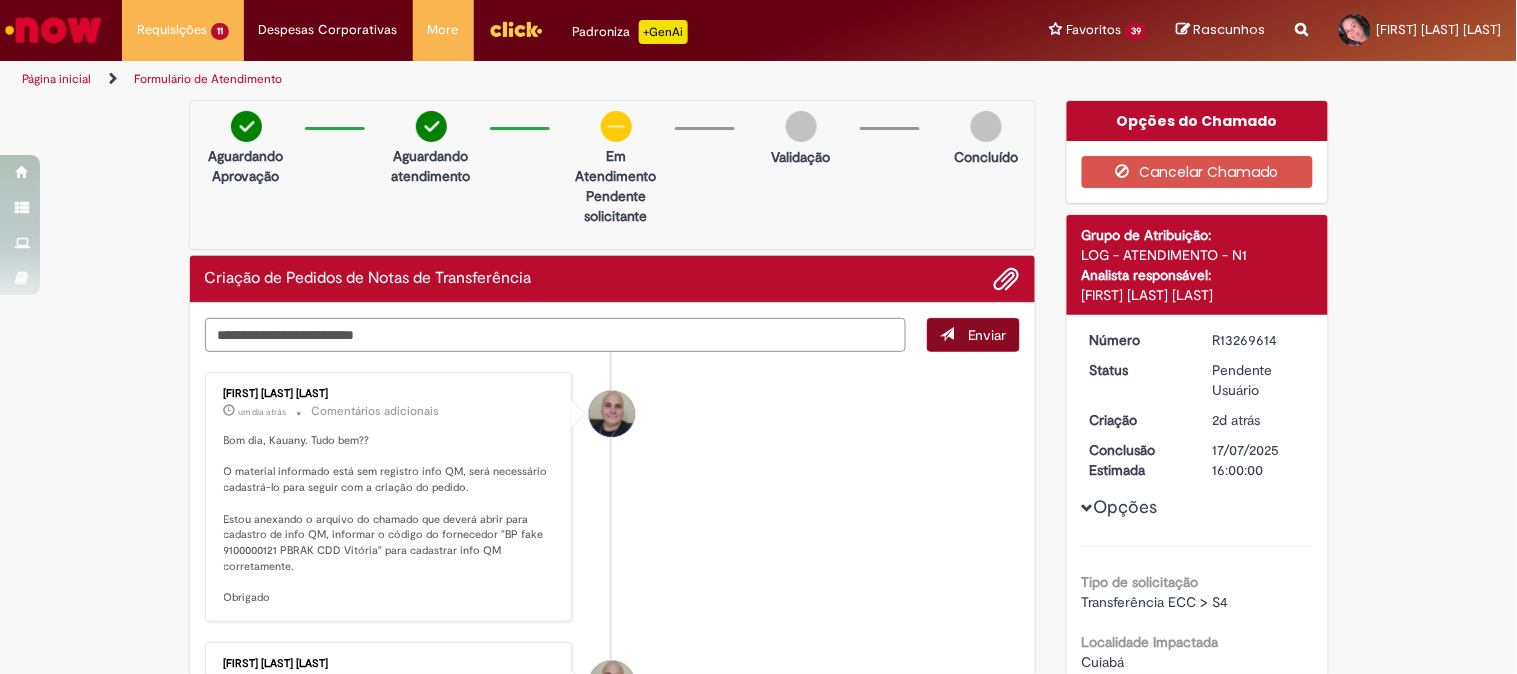 type on "**********" 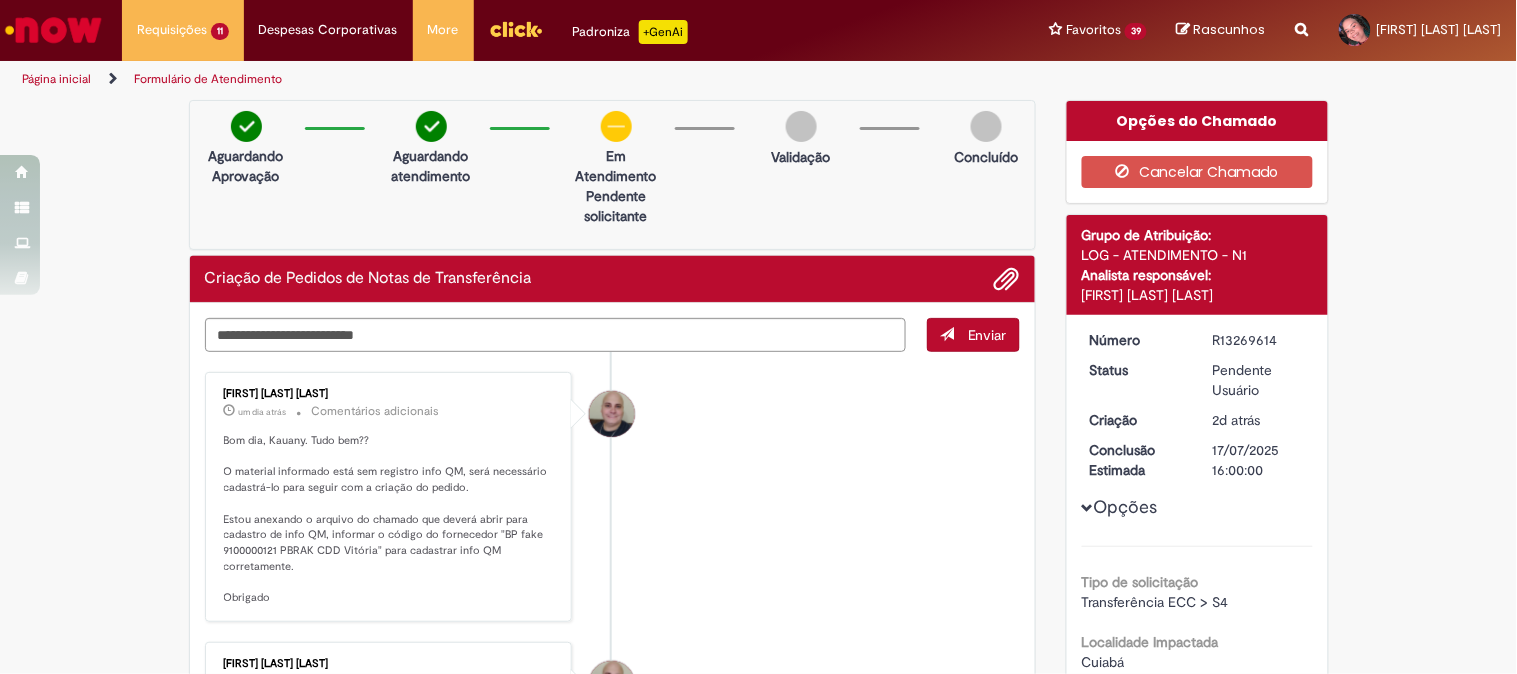 click on "Enviar" at bounding box center [987, 335] 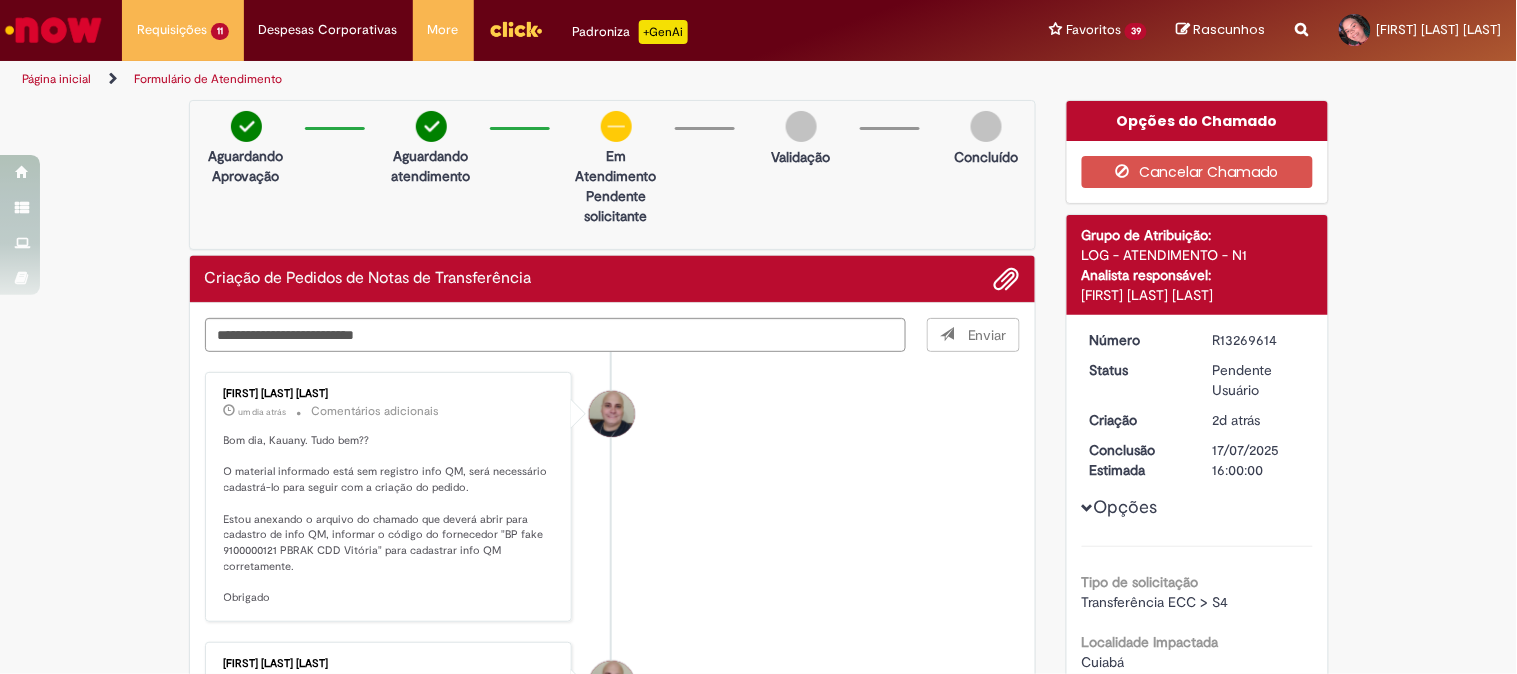 type 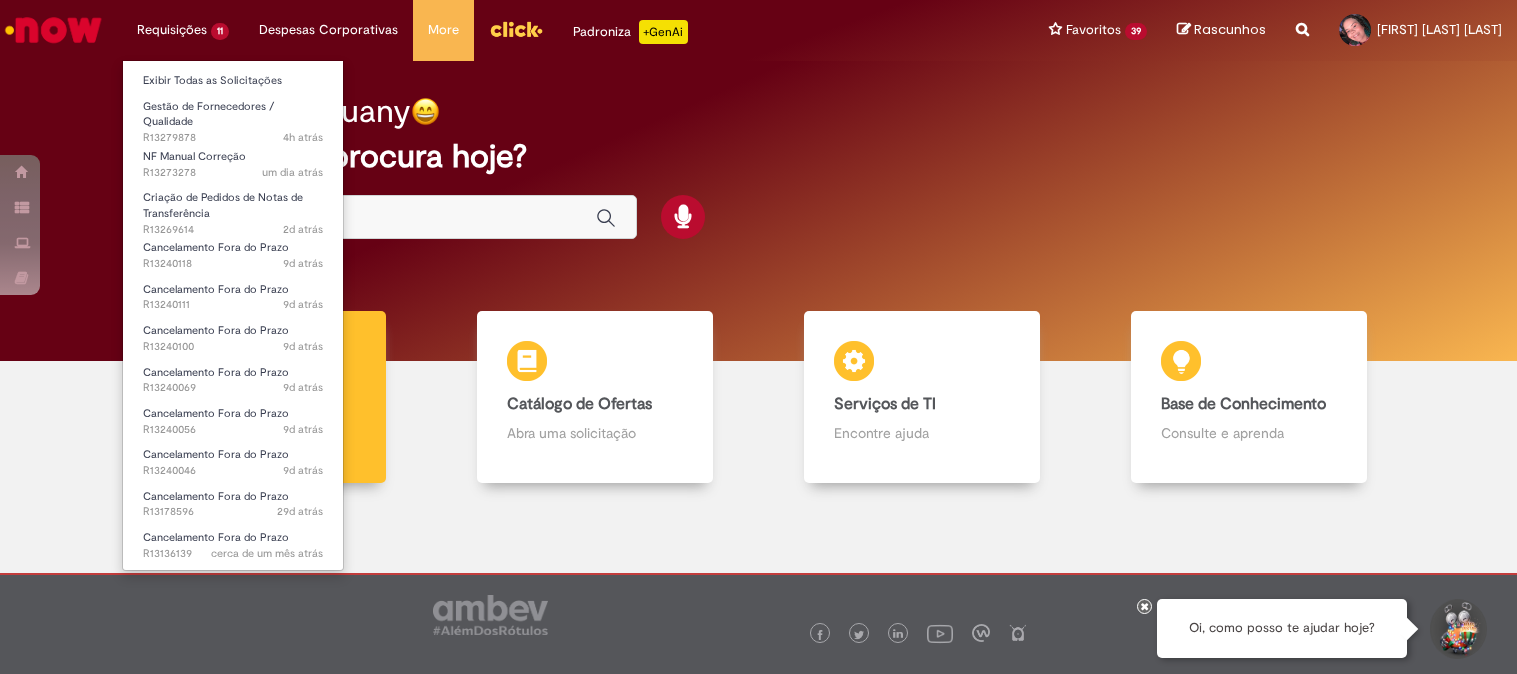scroll, scrollTop: 0, scrollLeft: 0, axis: both 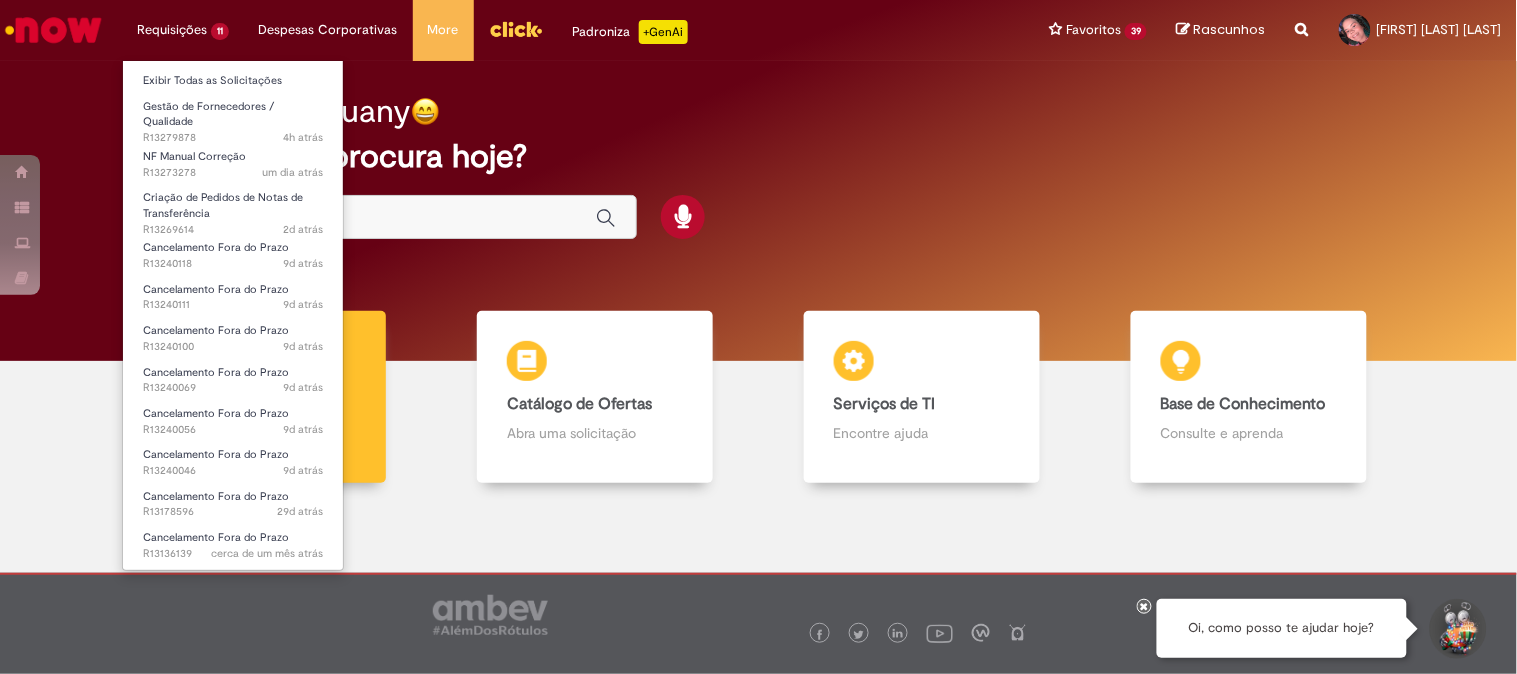 click on "Requisições   11
Exibir Todas as Solicitações
Gestão de Fornecedores / Qualidade
4h atrás 4 horas atrás  R13279878
NF Manual Correção
um dia atrás um dia atrás  R13273278
Criação de Pedidos de Notas de Transferência
2d atrás 2 dias atrás  R13269614
Cancelamento Fora do Prazo
9d atrás 9 dias atrás  R13240118
Cancelamento Fora do Prazo
9d atrás 9 dias atrás  R13240111
Cancelamento Fora do Prazo
9d atrás 9 dias atrás  R13240100
Cancelamento Fora do Prazo
9d atrás 9 dias atrás  R13240069
Cancelamento Fora do Prazo
9d atrás 9 dias atrás  R13240056
Cancelamento Fora do Prazo
9d atrás 9 dias atrás  R13240046
Cancelamento Fora do Prazo
29d atrás 29 dias atrás  R13178596
Cancelamento Fora do Prazo" at bounding box center (183, 30) 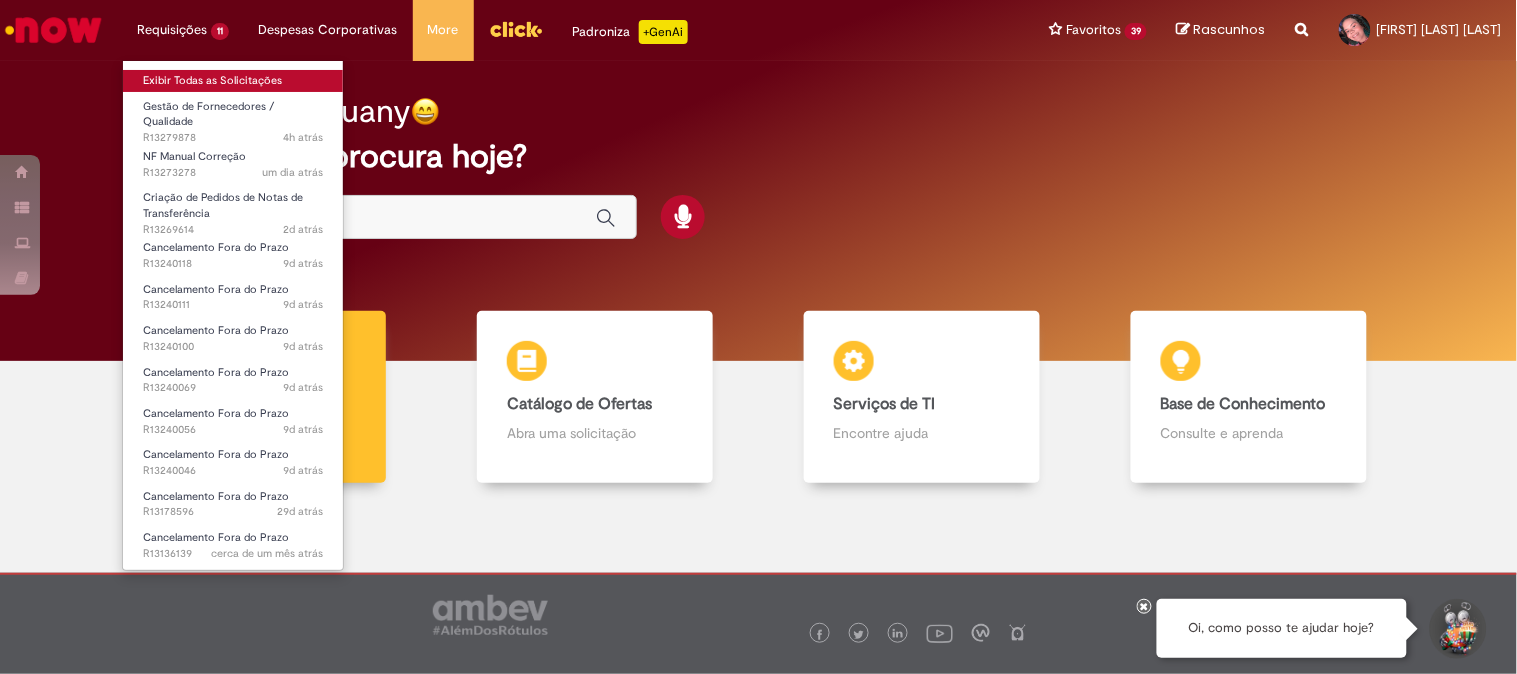 click on "Exibir Todas as Solicitações" at bounding box center [233, 81] 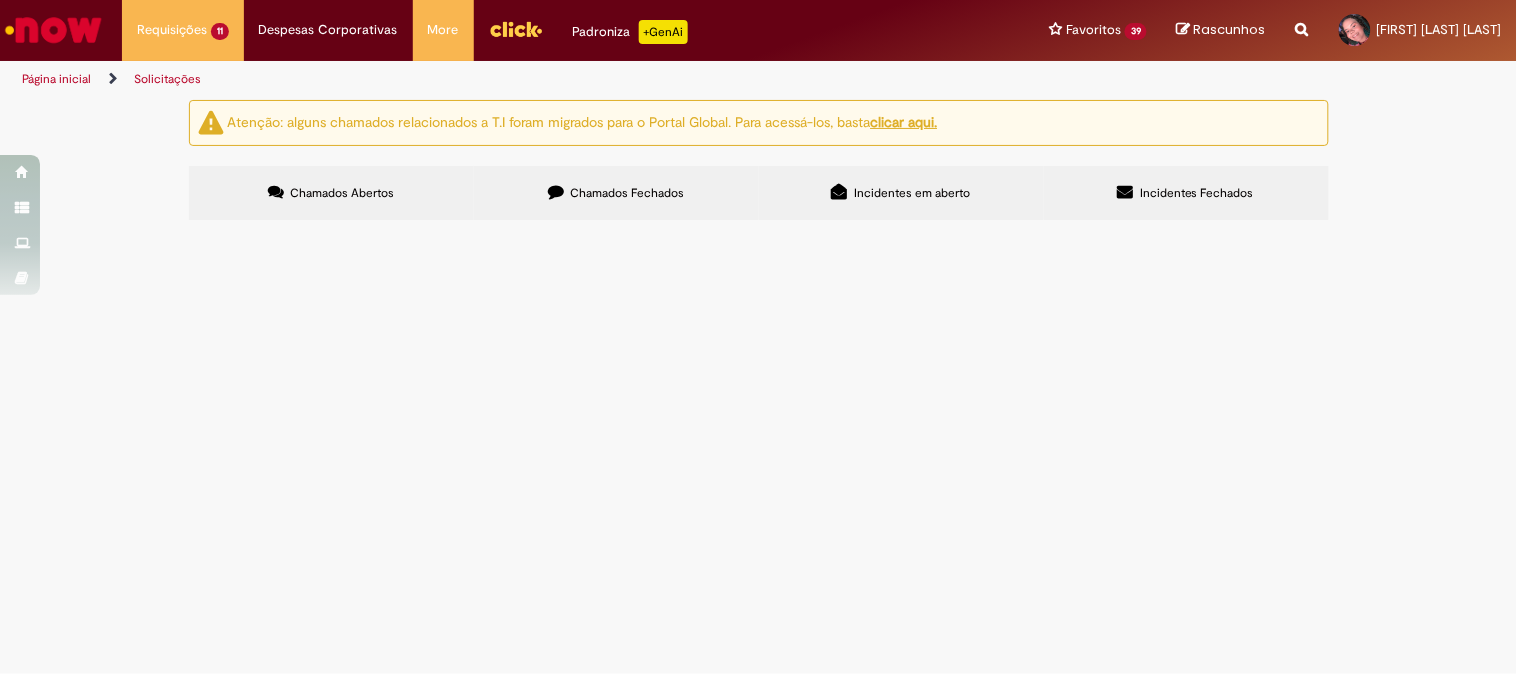 click at bounding box center (0, 0) 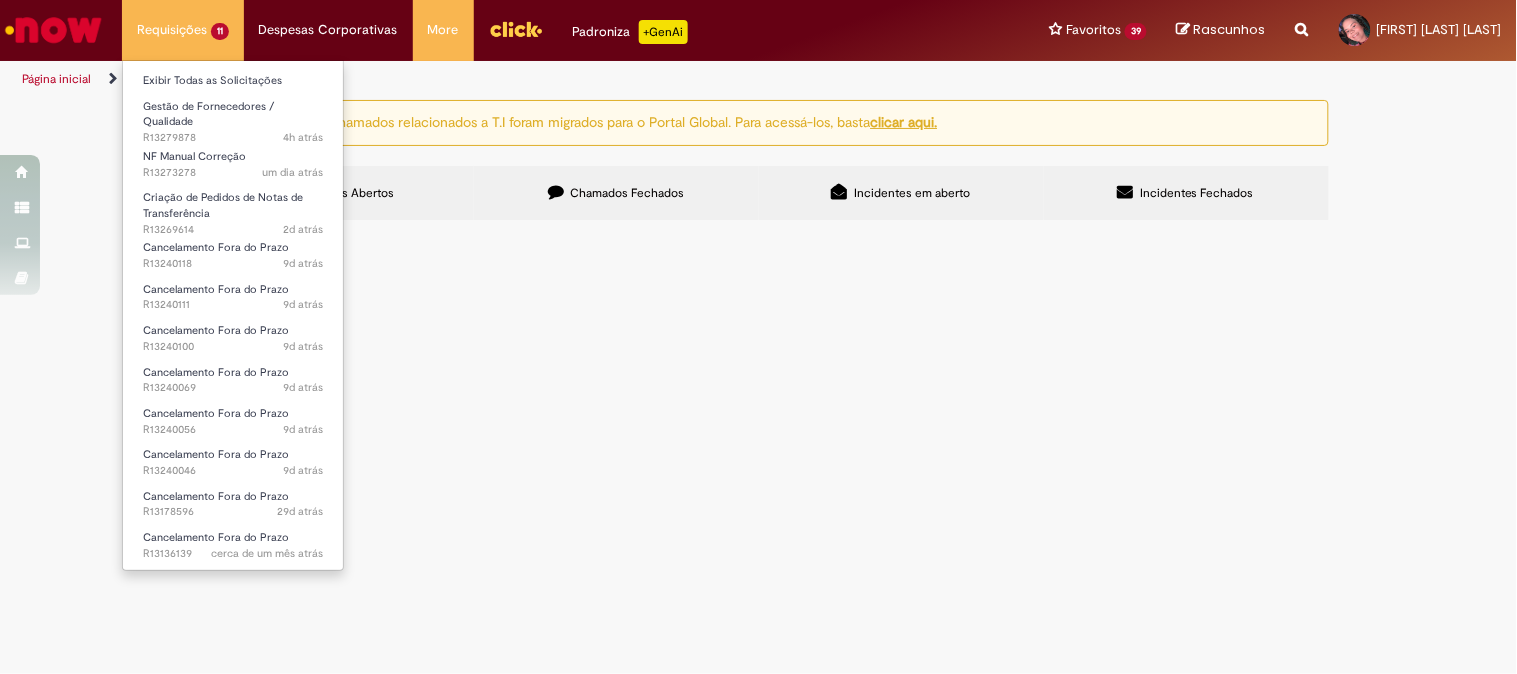 click on "Requisições   11
Exibir Todas as Solicitações
Gestão de Fornecedores / Qualidade
4h atrás 4 horas atrás  R13279878
NF Manual Correção
um dia atrás um dia atrás  R13273278
Criação de Pedidos de Notas de Transferência
2d atrás 2 dias atrás  R13269614
Cancelamento Fora do Prazo
9d atrás 9 dias atrás  R13240118
Cancelamento Fora do Prazo
9d atrás 9 dias atrás  R13240111
Cancelamento Fora do Prazo
9d atrás 9 dias atrás  R13240100
Cancelamento Fora do Prazo
9d atrás 9 dias atrás  R13240069
Cancelamento Fora do Prazo
9d atrás 9 dias atrás  R13240056
Cancelamento Fora do Prazo
9d atrás 9 dias atrás  R13240046
Cancelamento Fora do Prazo
29d atrás 29 dias atrás  R13178596
Cancelamento Fora do Prazo" at bounding box center [183, 30] 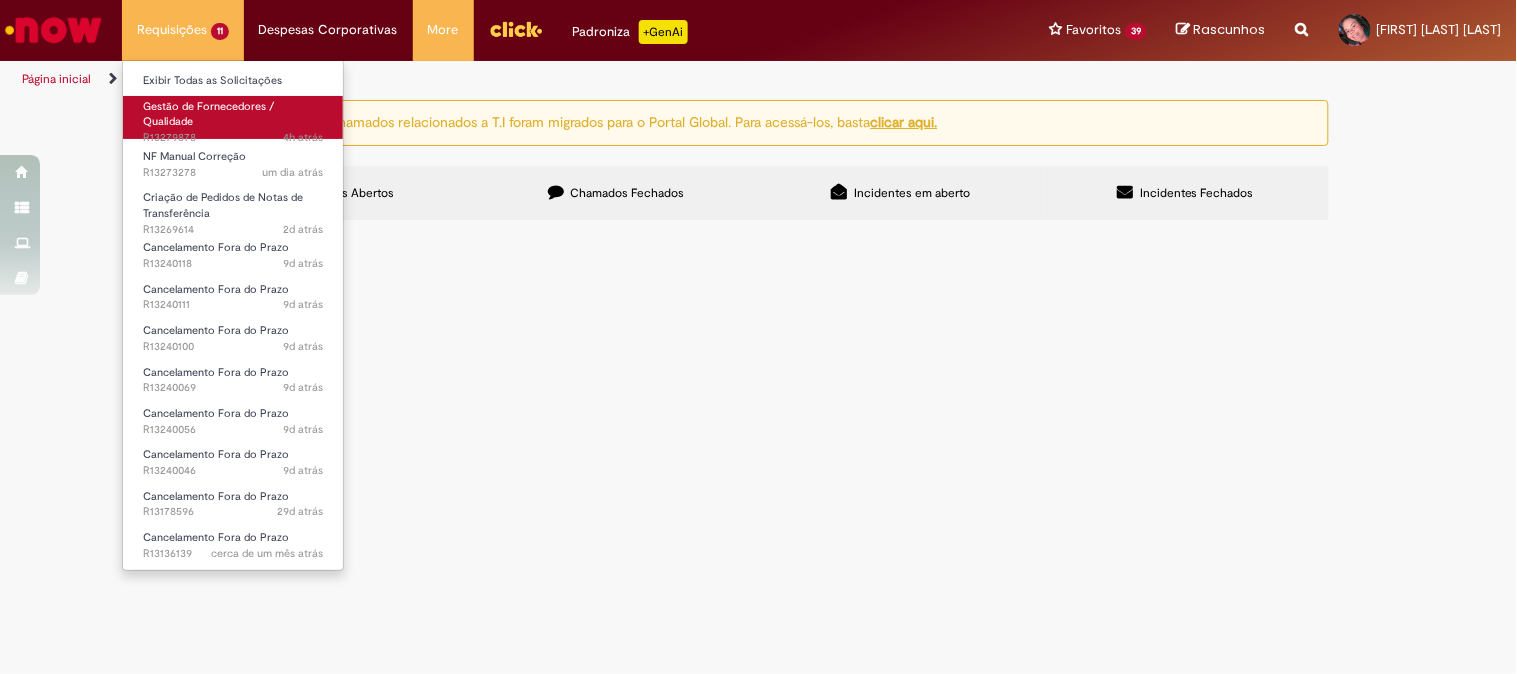 click on "Gestão de Fornecedores / Qualidade" at bounding box center [208, 114] 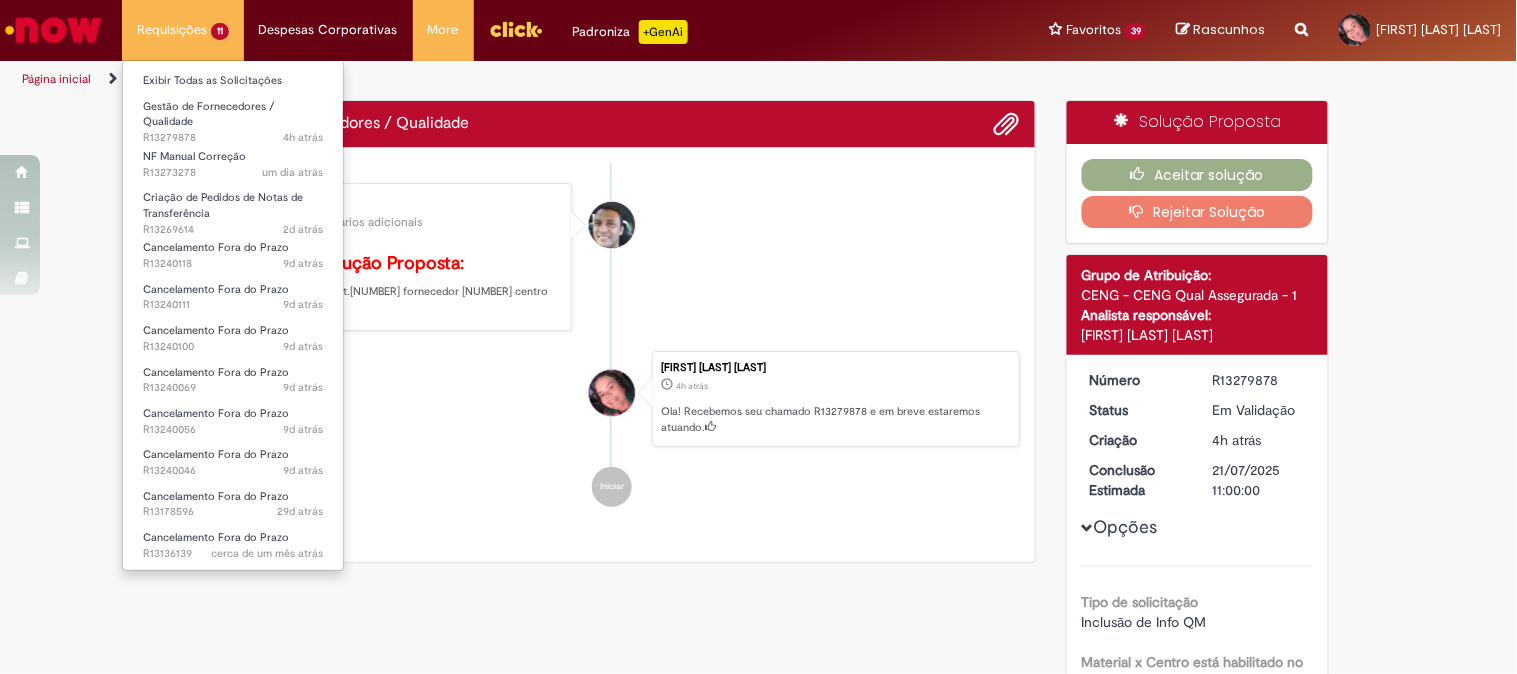 click on "Requisições   11
Exibir Todas as Solicitações
Gestão de Fornecedores / Qualidade
4h atrás 4 horas atrás  R13279878
NF Manual Correção
um dia atrás um dia atrás  R13273278
Criação de Pedidos de Notas de Transferência
2d atrás 2 dias atrás  R13269614
Cancelamento Fora do Prazo
9d atrás 9 dias atrás  R13240118
Cancelamento Fora do Prazo
9d atrás 9 dias atrás  R13240111
Cancelamento Fora do Prazo
9d atrás 9 dias atrás  R13240100
Cancelamento Fora do Prazo
9d atrás 9 dias atrás  R13240069
Cancelamento Fora do Prazo
9d atrás 9 dias atrás  R13240056
Cancelamento Fora do Prazo
9d atrás 9 dias atrás  R13240046
Cancelamento Fora do Prazo
29d atrás 29 dias atrás  R13178596
Cancelamento Fora do Prazo" at bounding box center [183, 30] 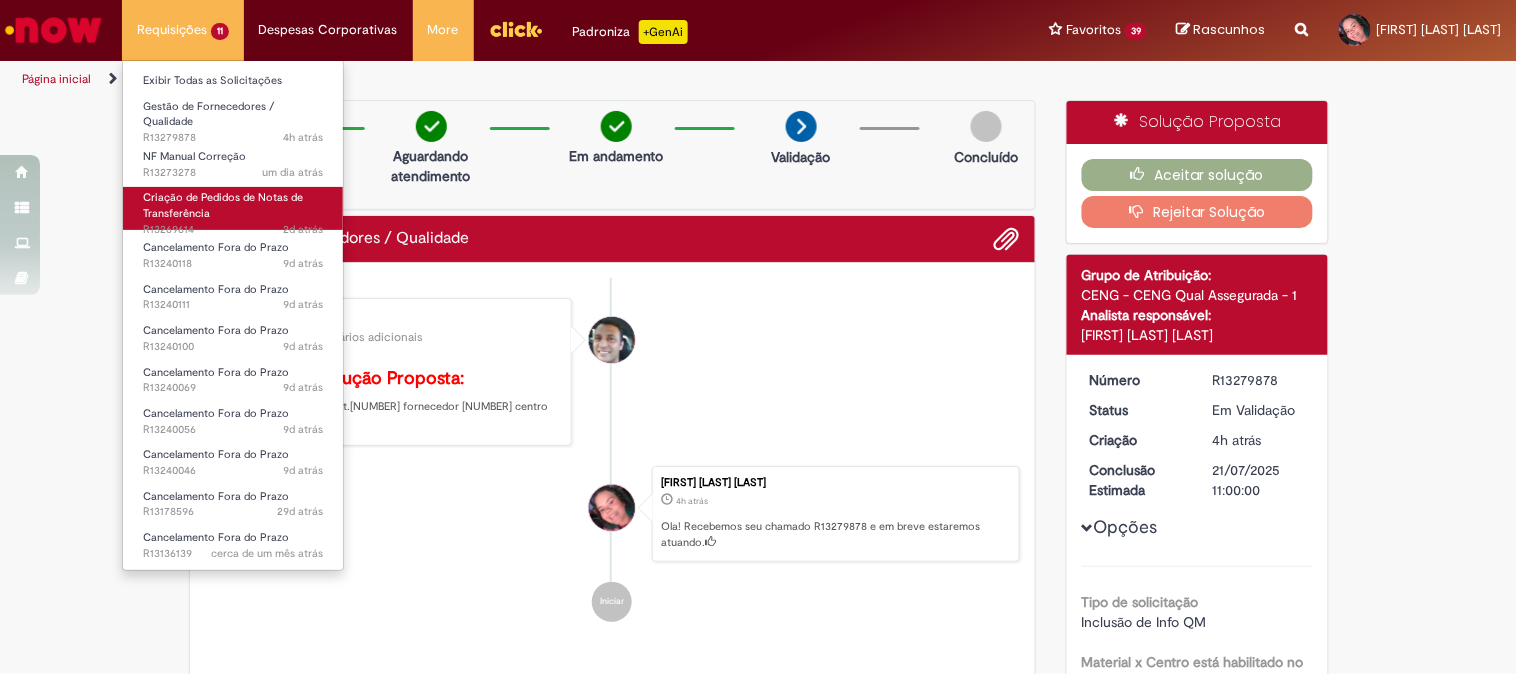 click on "Criação de Pedidos de Notas de Transferência" at bounding box center [223, 205] 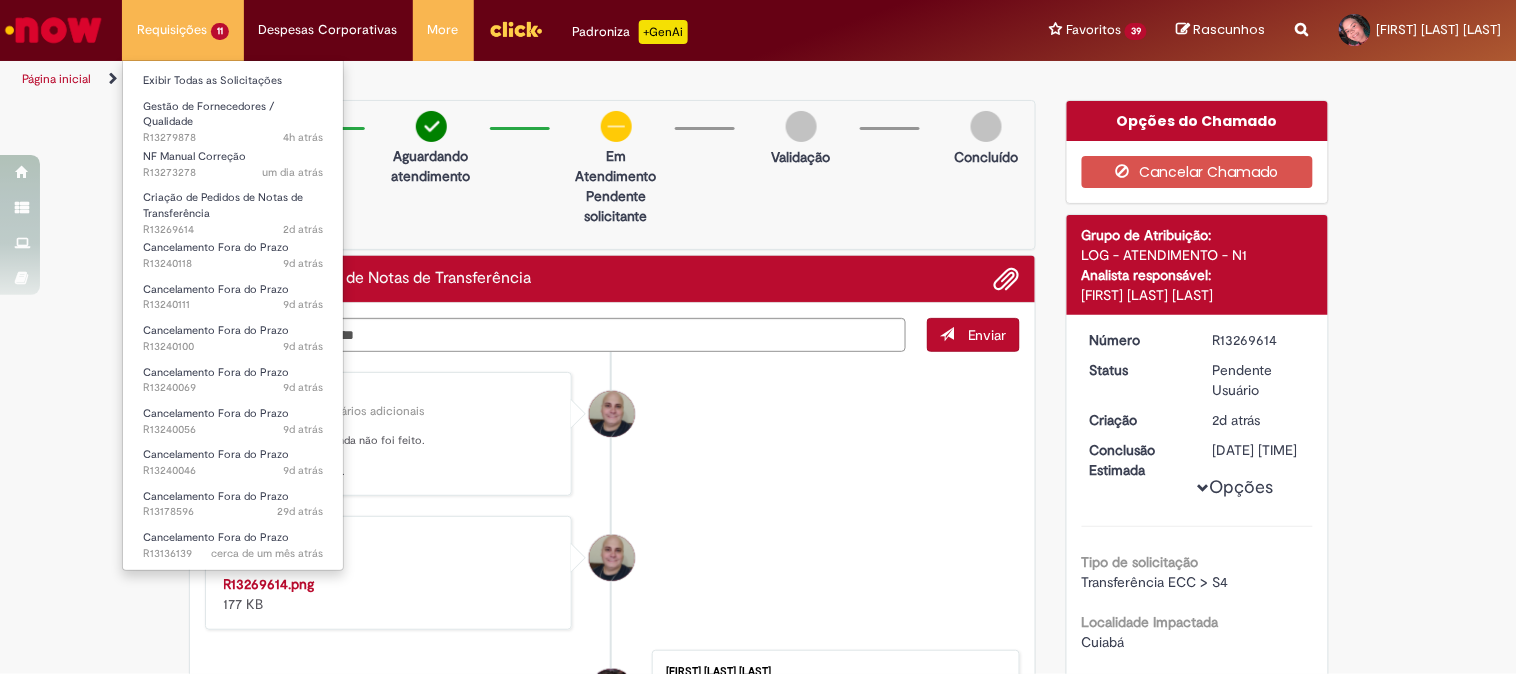 click on "Requisições   11
Exibir Todas as Solicitações
Gestão de Fornecedores / Qualidade
4h atrás 4 horas atrás  R13279878
NF Manual Correção
um dia atrás um dia atrás  R13273278
Criação de Pedidos de Notas de Transferência
2d atrás 2 dias atrás  R13269614
Cancelamento Fora do Prazo
9d atrás 9 dias atrás  R13240118
Cancelamento Fora do Prazo
9d atrás 9 dias atrás  R13240111
Cancelamento Fora do Prazo
9d atrás 9 dias atrás  R13240100
Cancelamento Fora do Prazo
9d atrás 9 dias atrás  R13240069
Cancelamento Fora do Prazo
9d atrás 9 dias atrás  R13240056
Cancelamento Fora do Prazo
9d atrás 9 dias atrás  R13240046
Cancelamento Fora do Prazo
29d atrás 29 dias atrás  R13178596
Cancelamento Fora do Prazo" at bounding box center [183, 30] 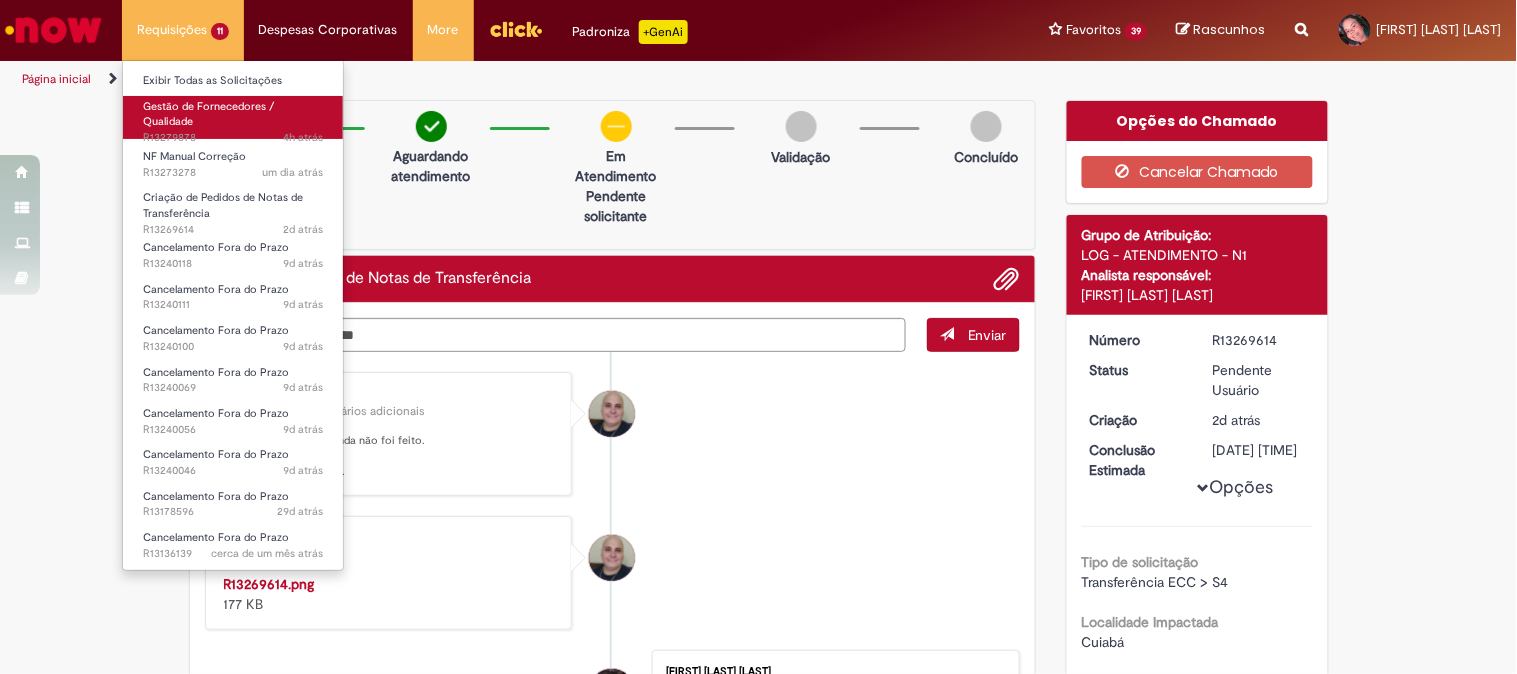 click on "Gestão de Fornecedores / Qualidade
4h atrás 4 horas atrás  R13279878" at bounding box center [233, 117] 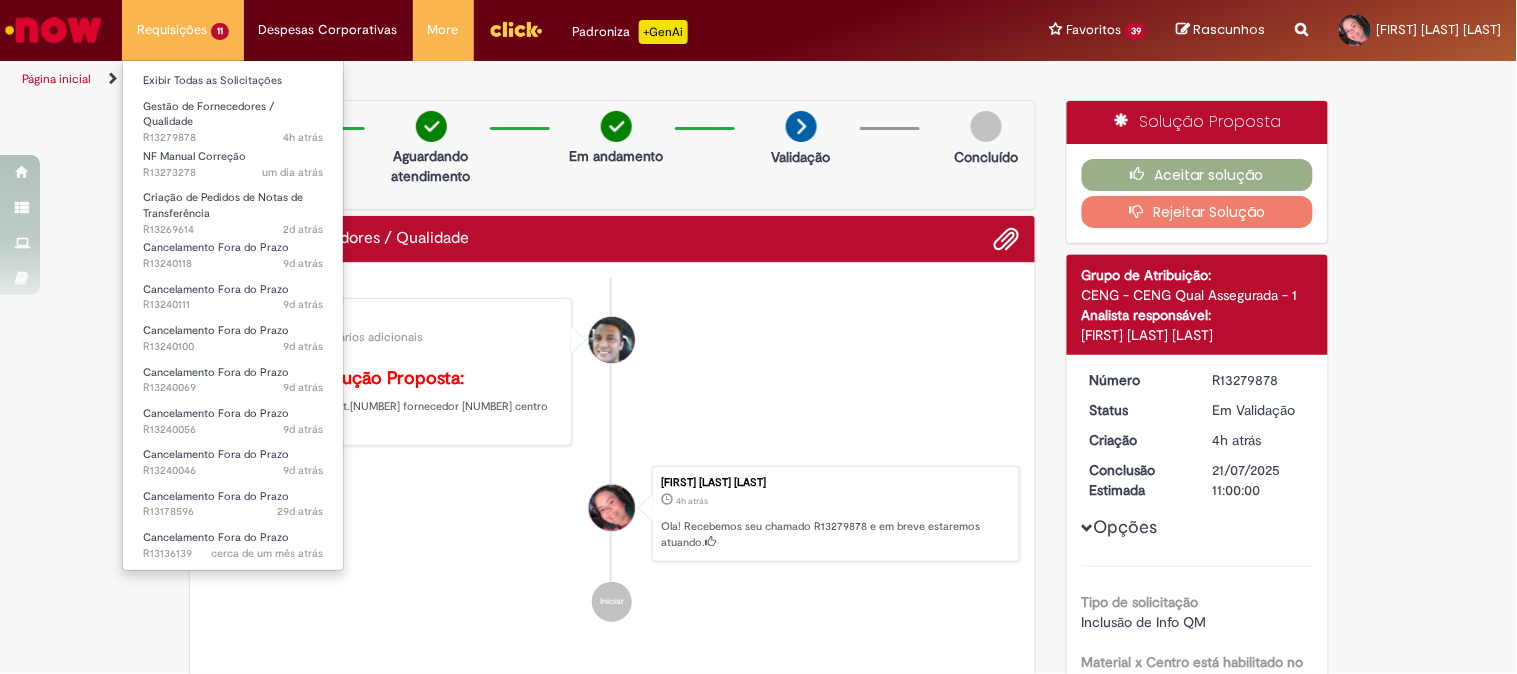 click on "Requisições   11
Exibir Todas as Solicitações
Gestão de Fornecedores / Qualidade
4h atrás 4 horas atrás  R13279878
NF Manual Correção
um dia atrás um dia atrás  R13273278
Criação de Pedidos de Notas de Transferência
2d atrás 2 dias atrás  R13269614
Cancelamento Fora do Prazo
9d atrás 9 dias atrás  R13240118
Cancelamento Fora do Prazo
9d atrás 9 dias atrás  R13240111
Cancelamento Fora do Prazo
9d atrás 9 dias atrás  R13240100
Cancelamento Fora do Prazo
9d atrás 9 dias atrás  R13240069
Cancelamento Fora do Prazo
9d atrás 9 dias atrás  R13240056
Cancelamento Fora do Prazo
9d atrás 9 dias atrás  R13240046
Cancelamento Fora do Prazo
29d atrás 29 dias atrás  R13178596
Cancelamento Fora do Prazo" at bounding box center [183, 30] 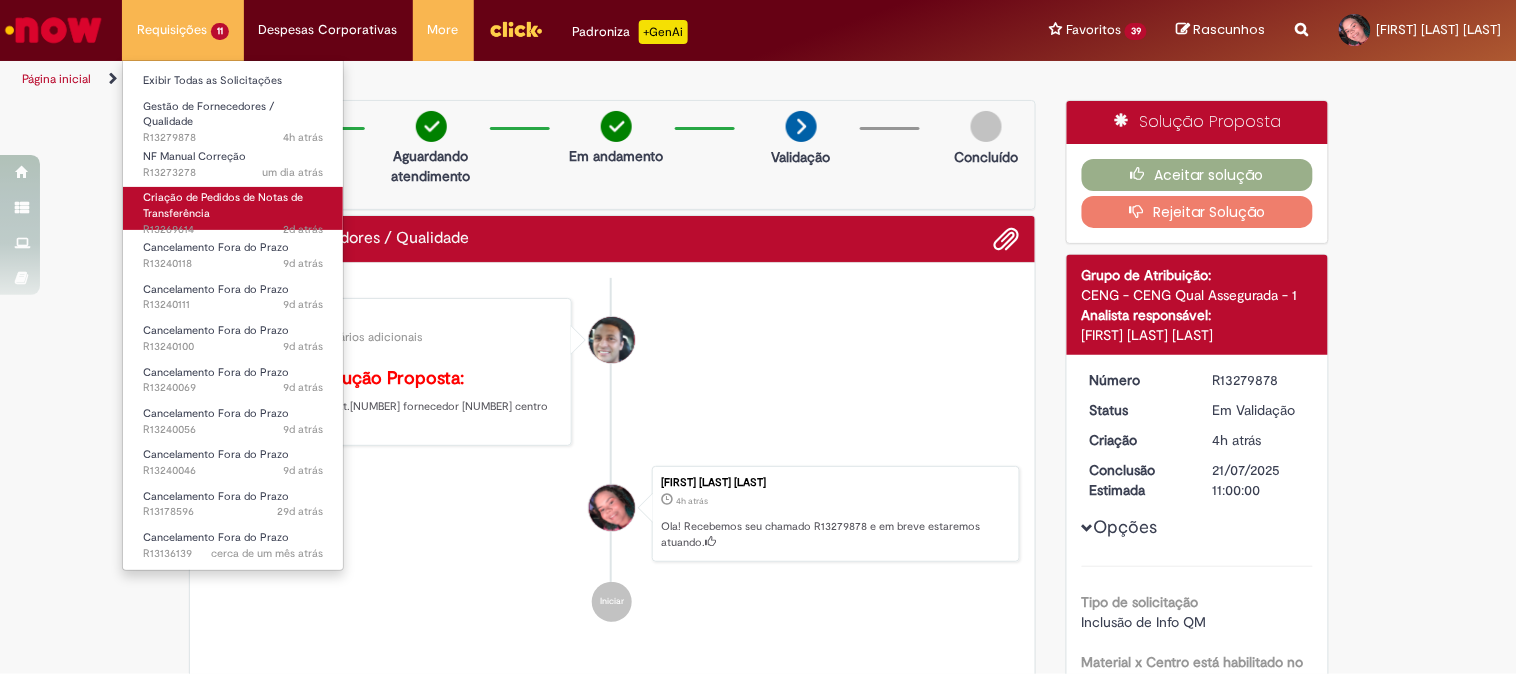 click on "Criação de Pedidos de Notas de Transferência" at bounding box center (223, 205) 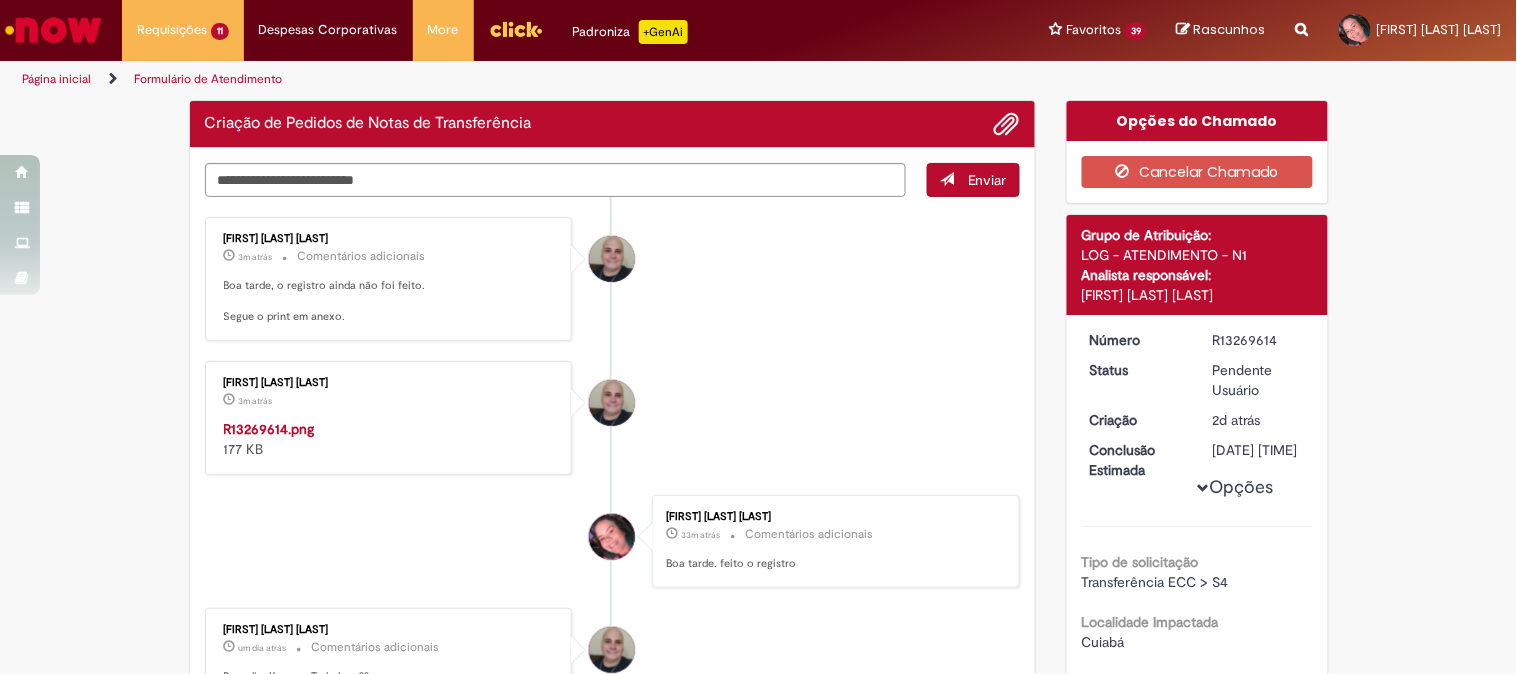 drag, startPoint x: 78, startPoint y: 351, endPoint x: 298, endPoint y: 236, distance: 248.24384 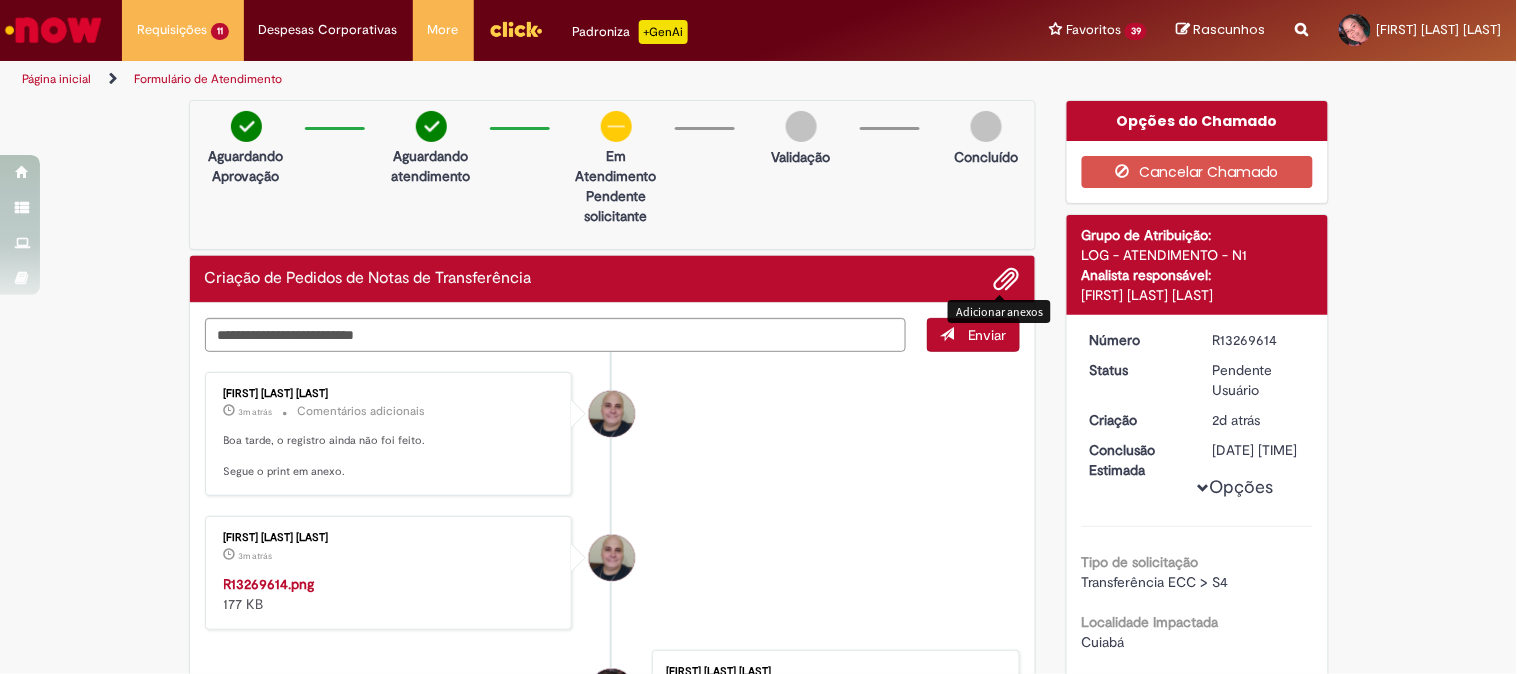 click at bounding box center [1007, 280] 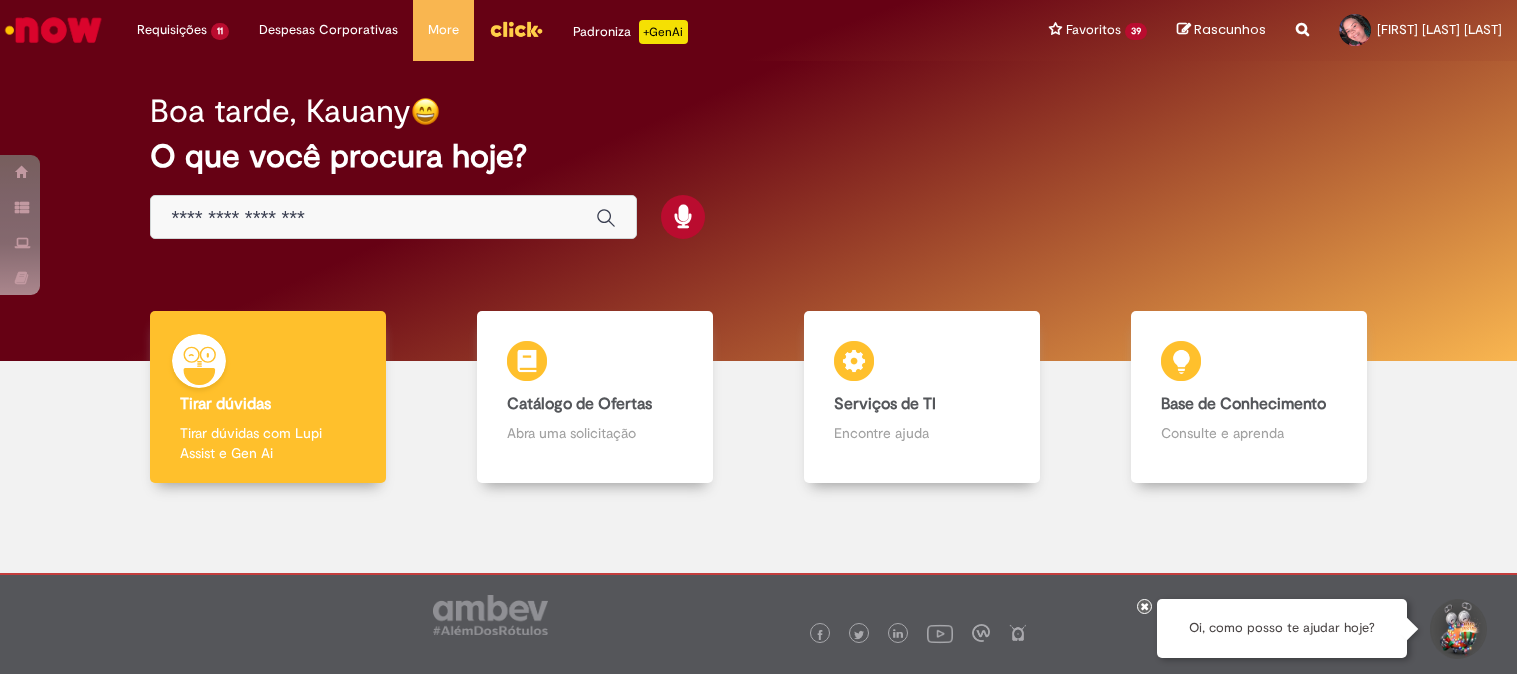scroll, scrollTop: 0, scrollLeft: 0, axis: both 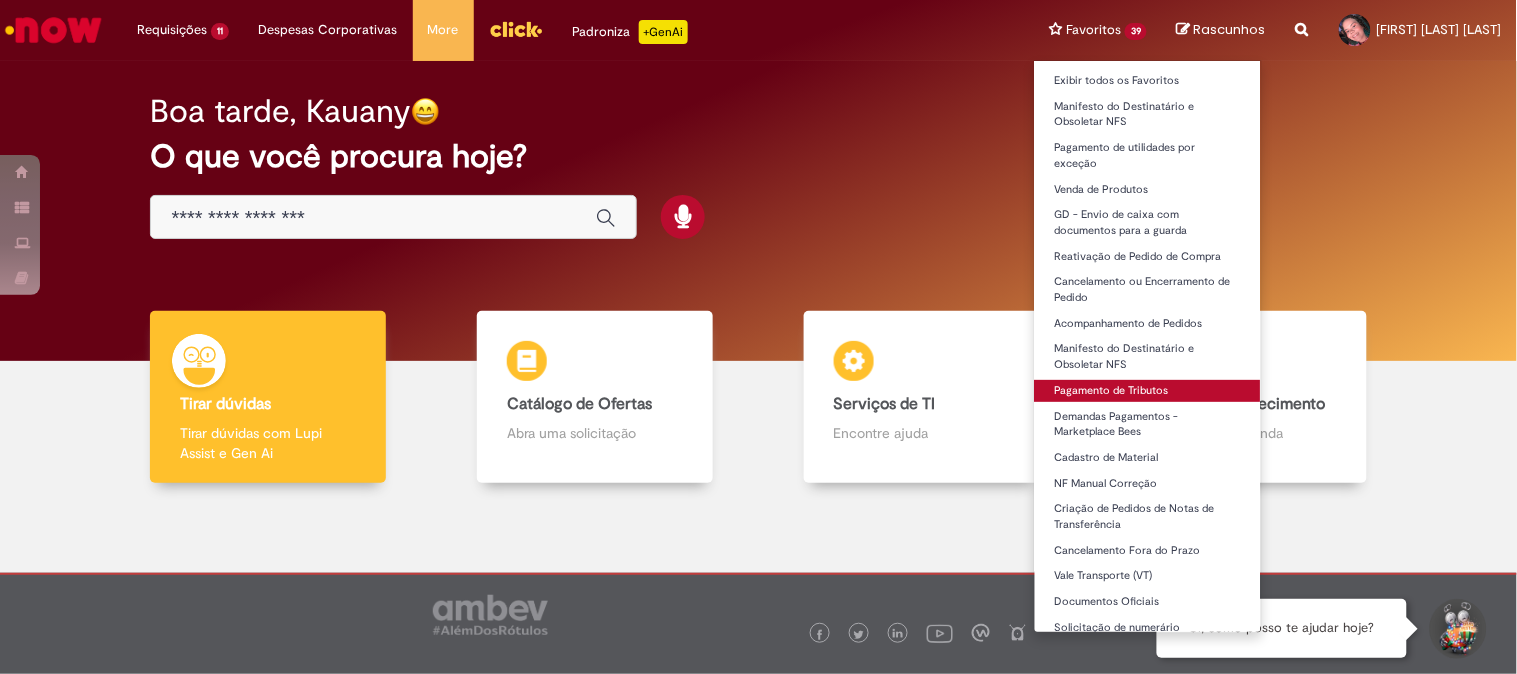 click on "Pagamento de Tributos" at bounding box center [1148, 391] 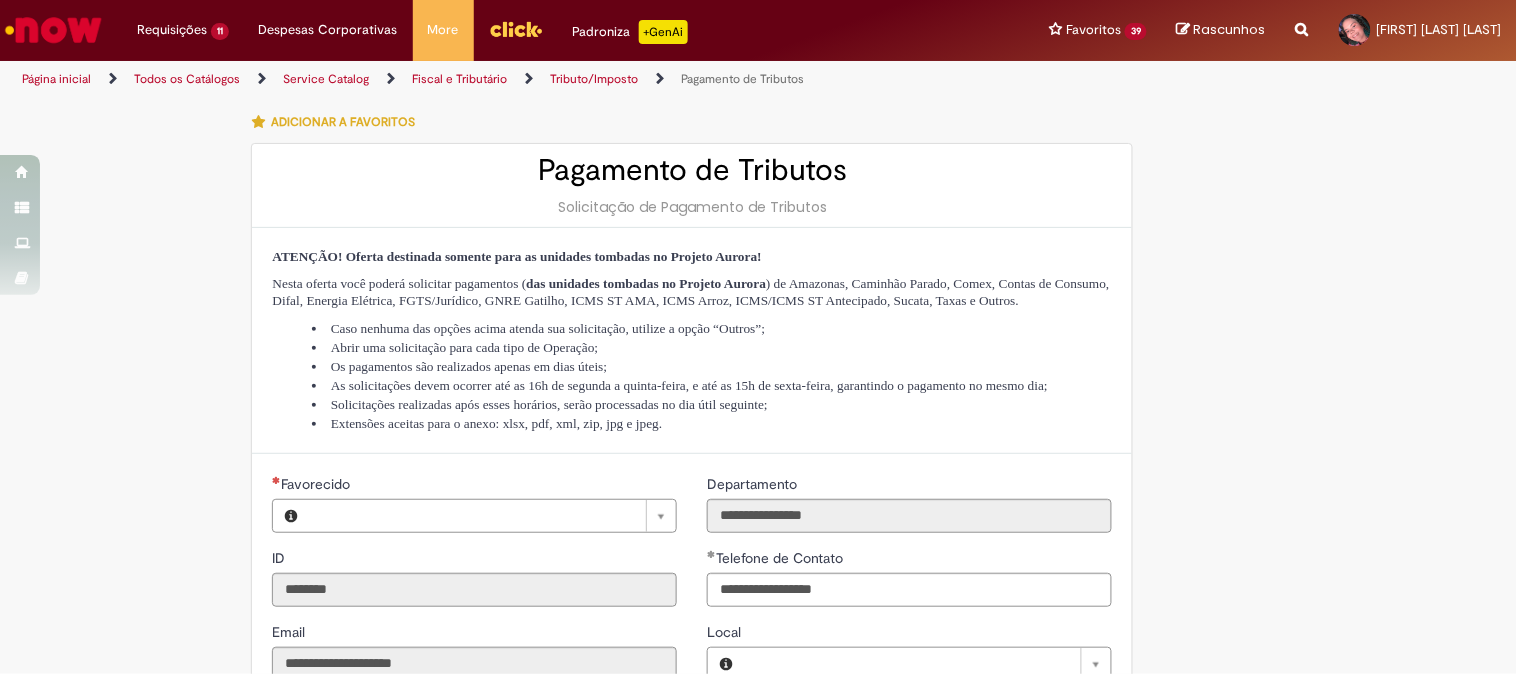 type on "**********" 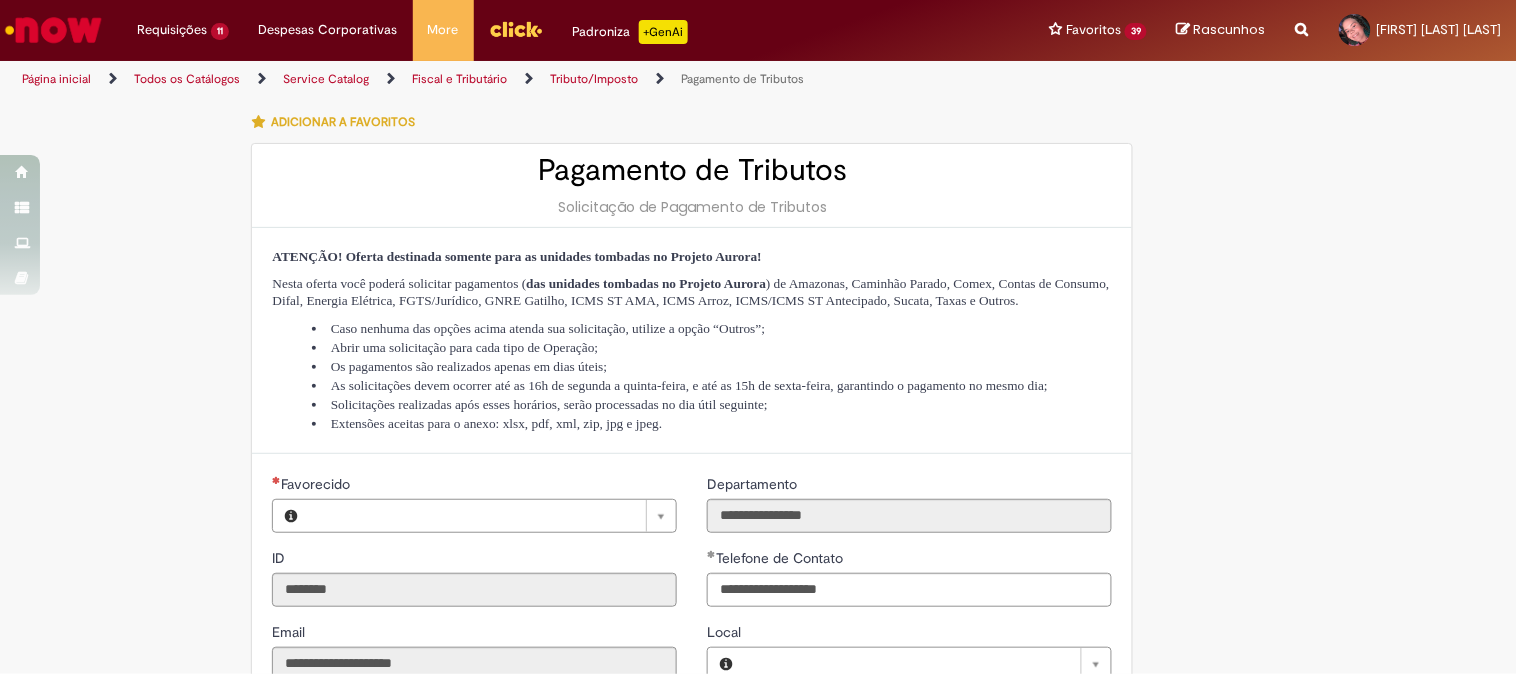 type on "**********" 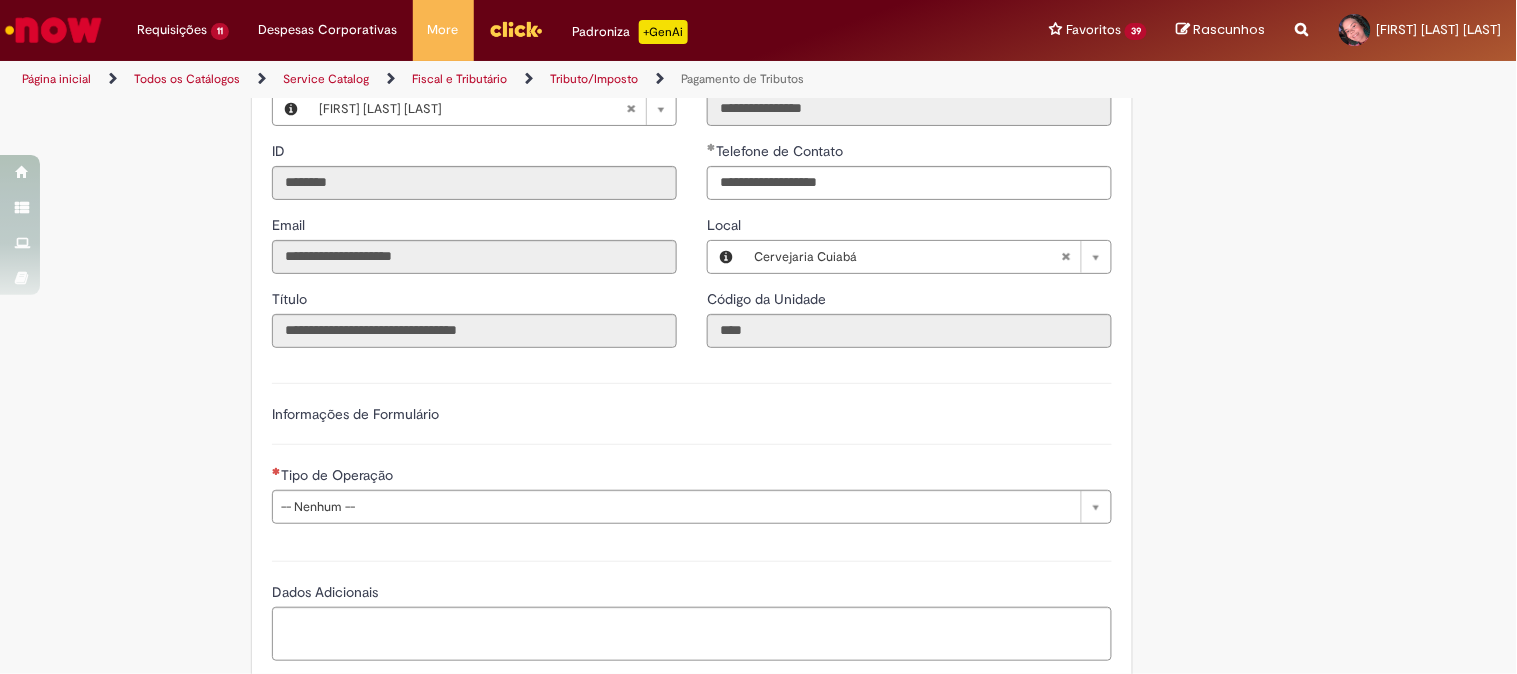 scroll, scrollTop: 464, scrollLeft: 0, axis: vertical 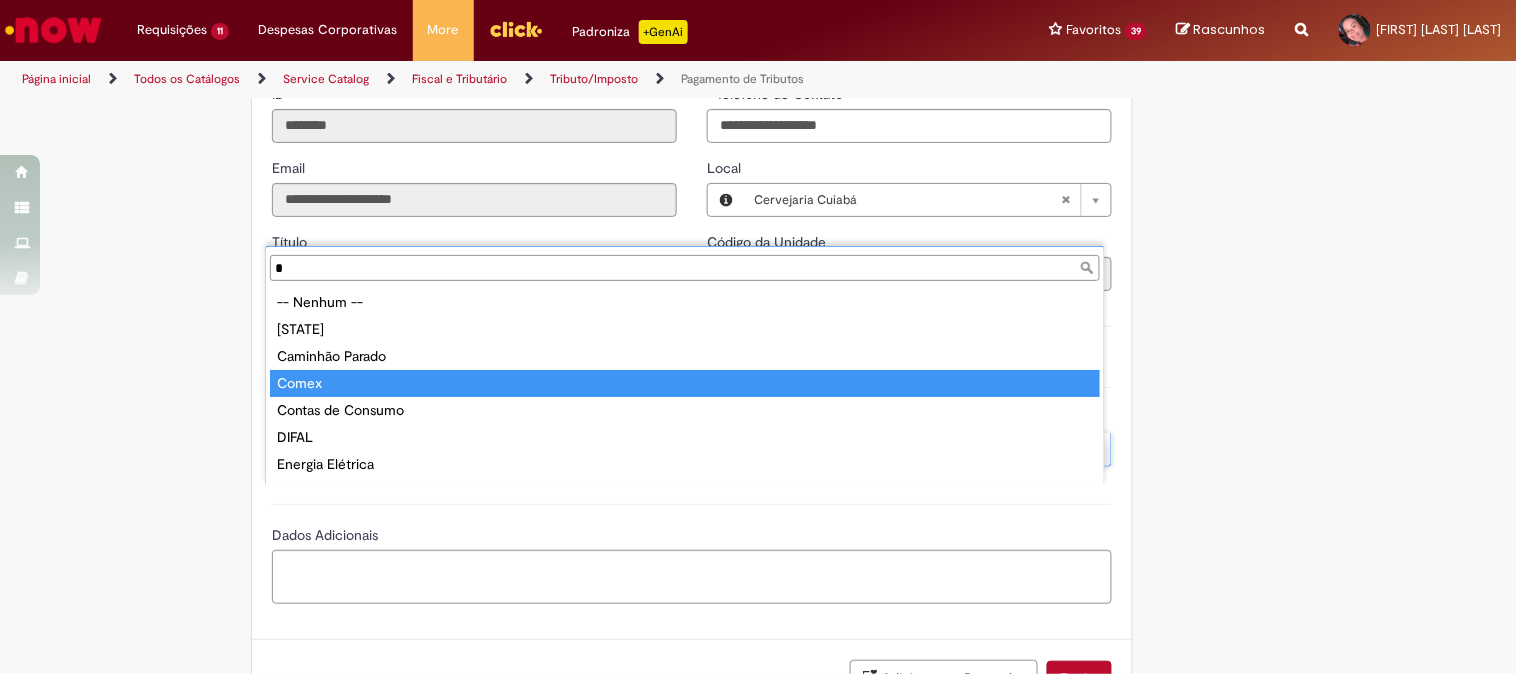 type on "**" 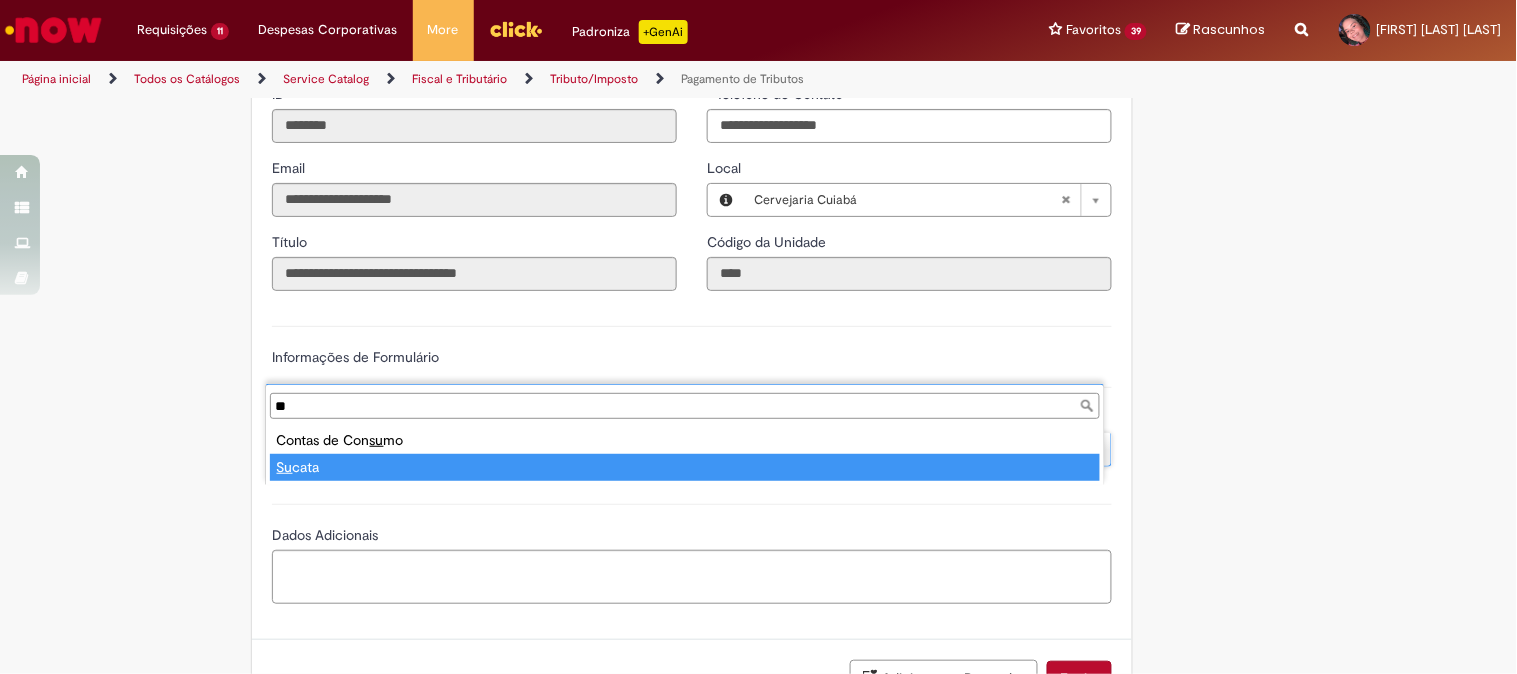 type on "******" 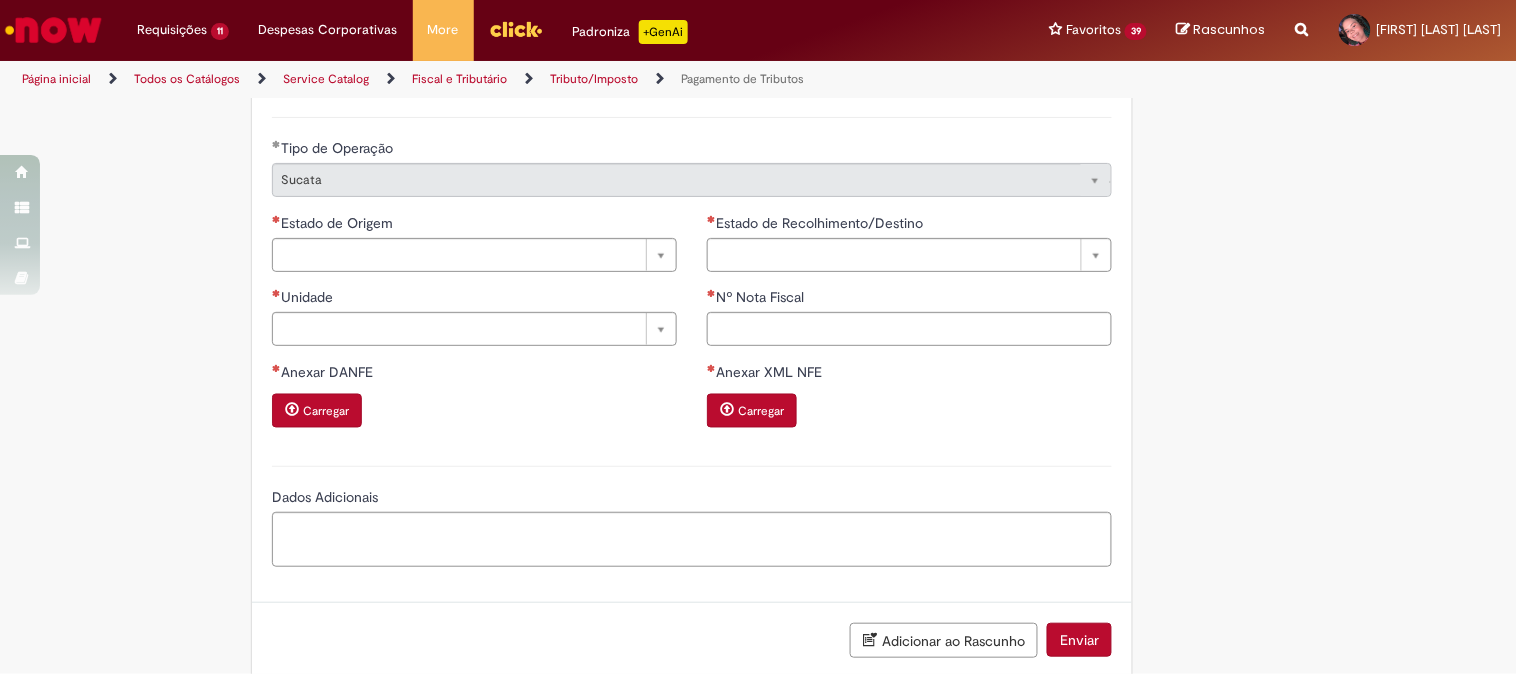 scroll, scrollTop: 773, scrollLeft: 0, axis: vertical 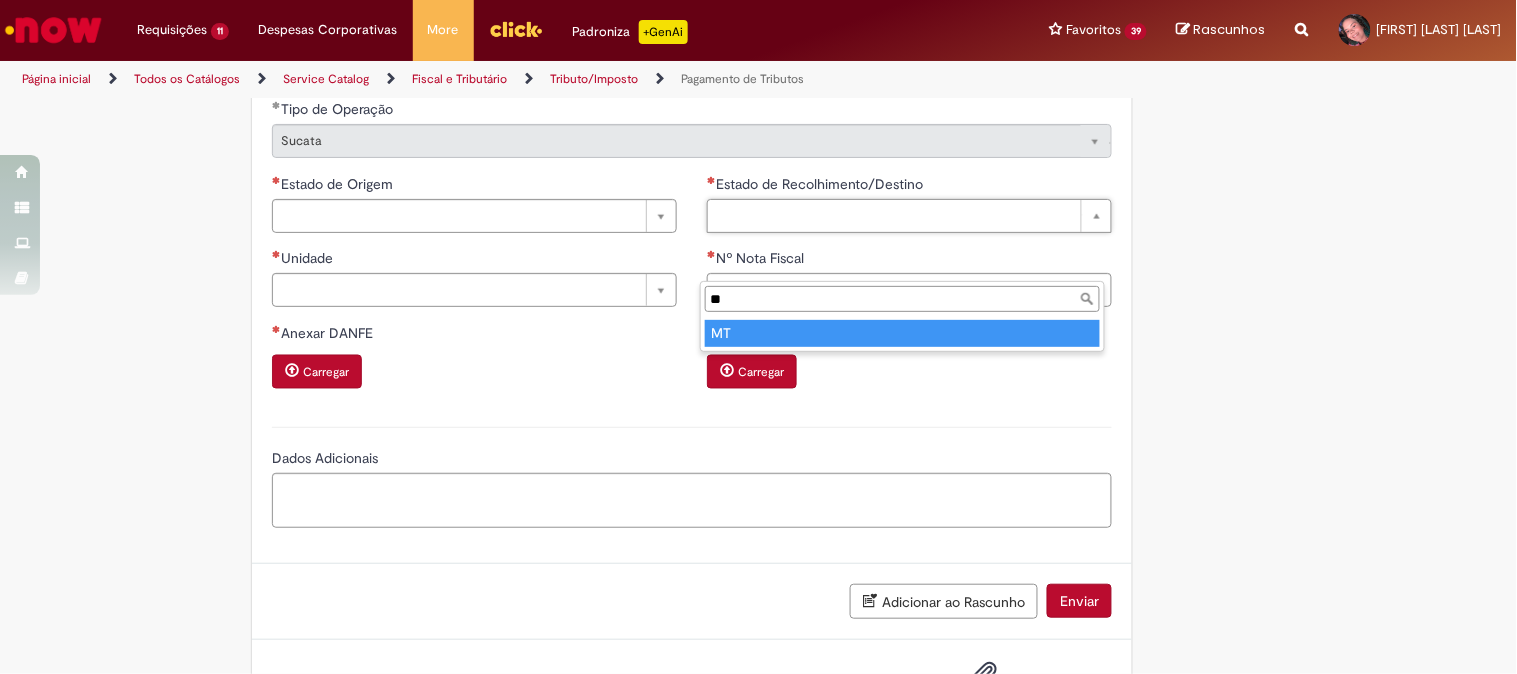 type on "**" 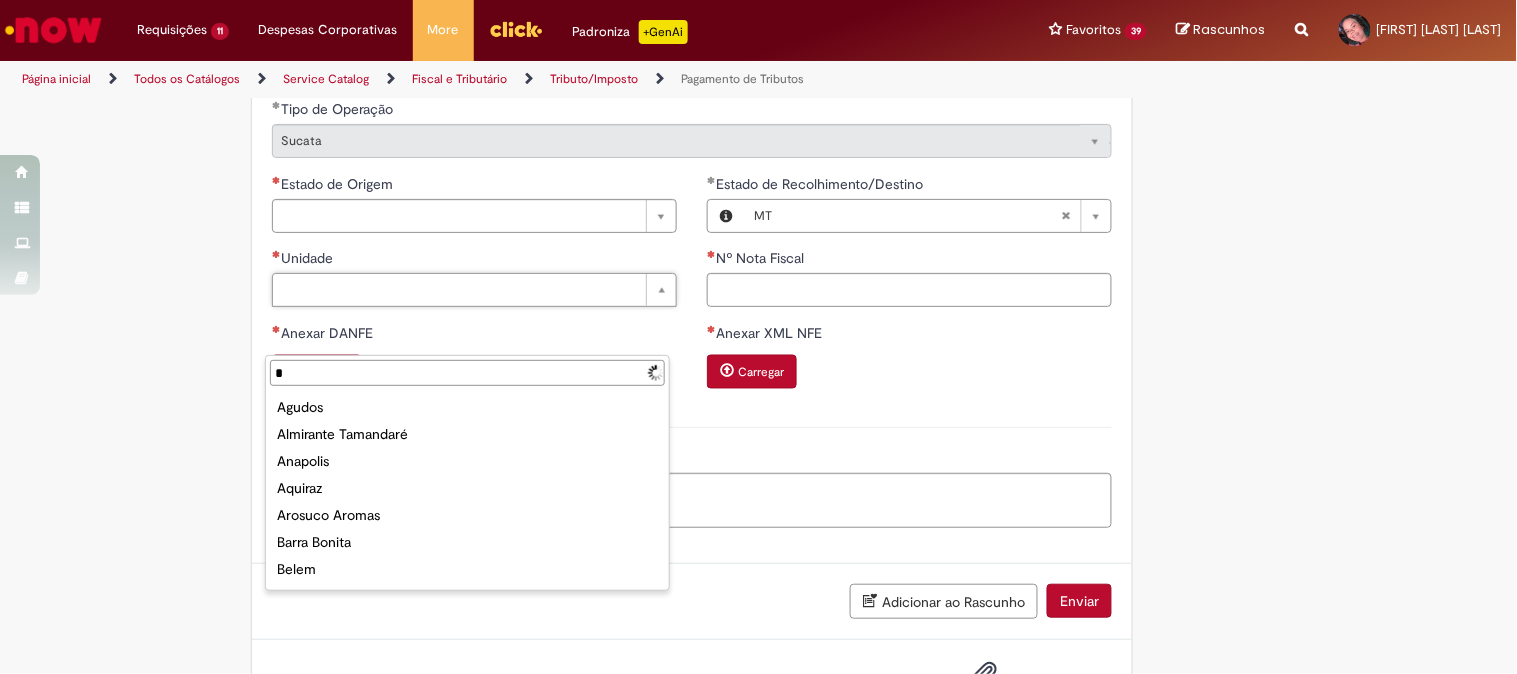 type on "**" 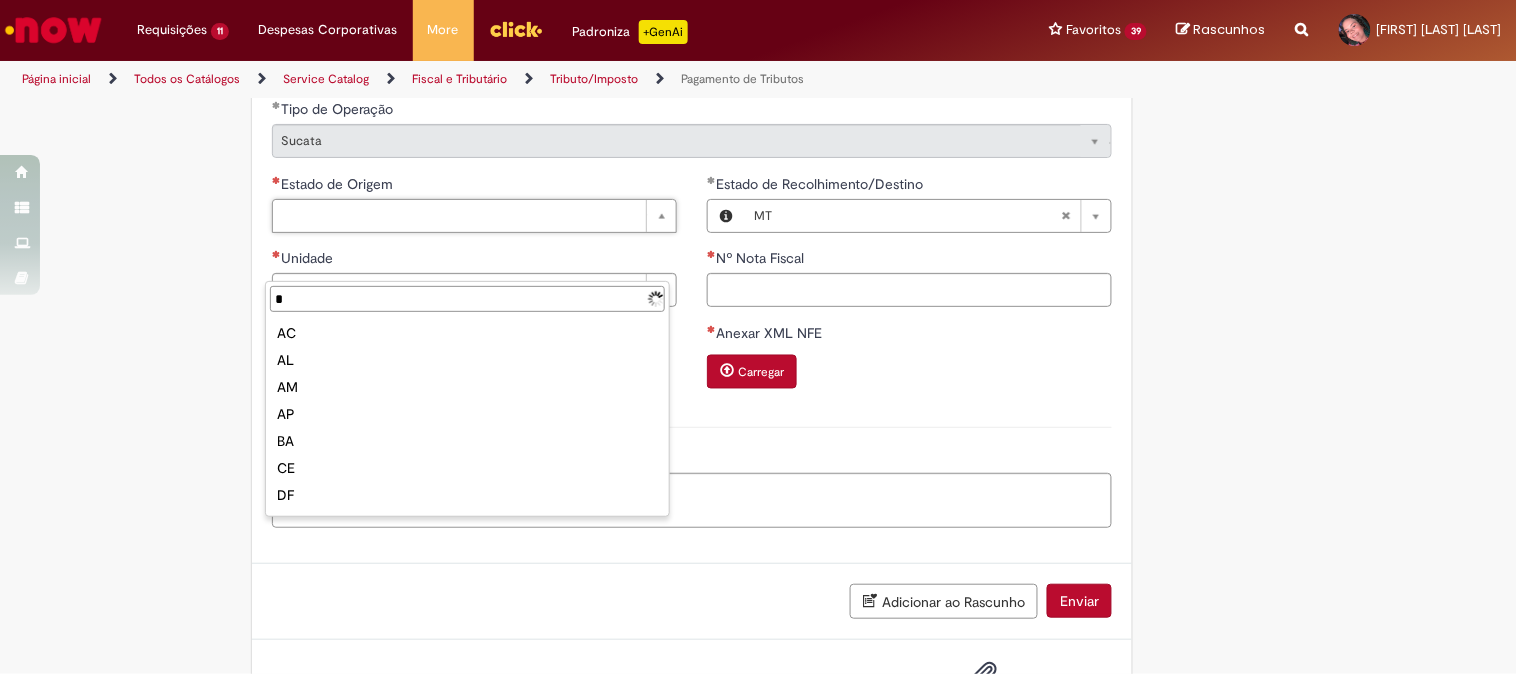 type on "**" 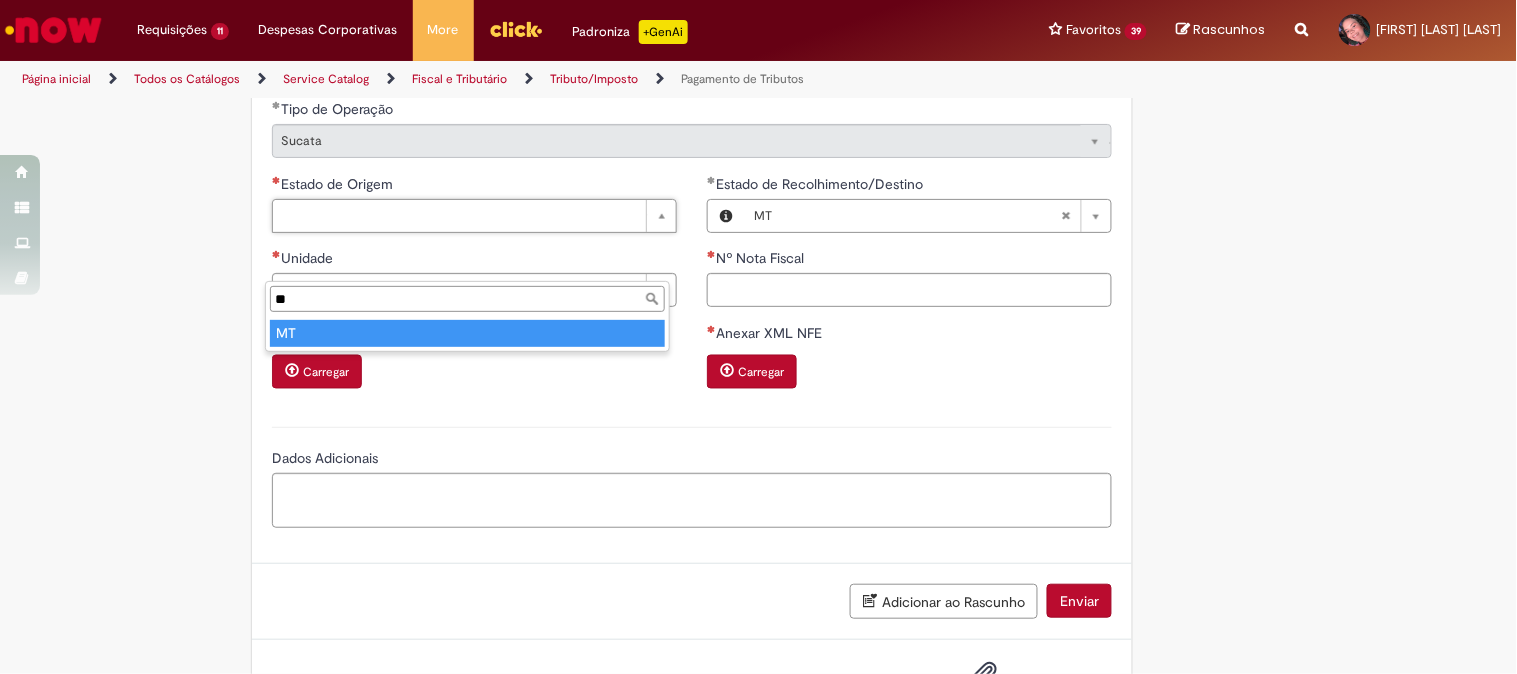 type on "**" 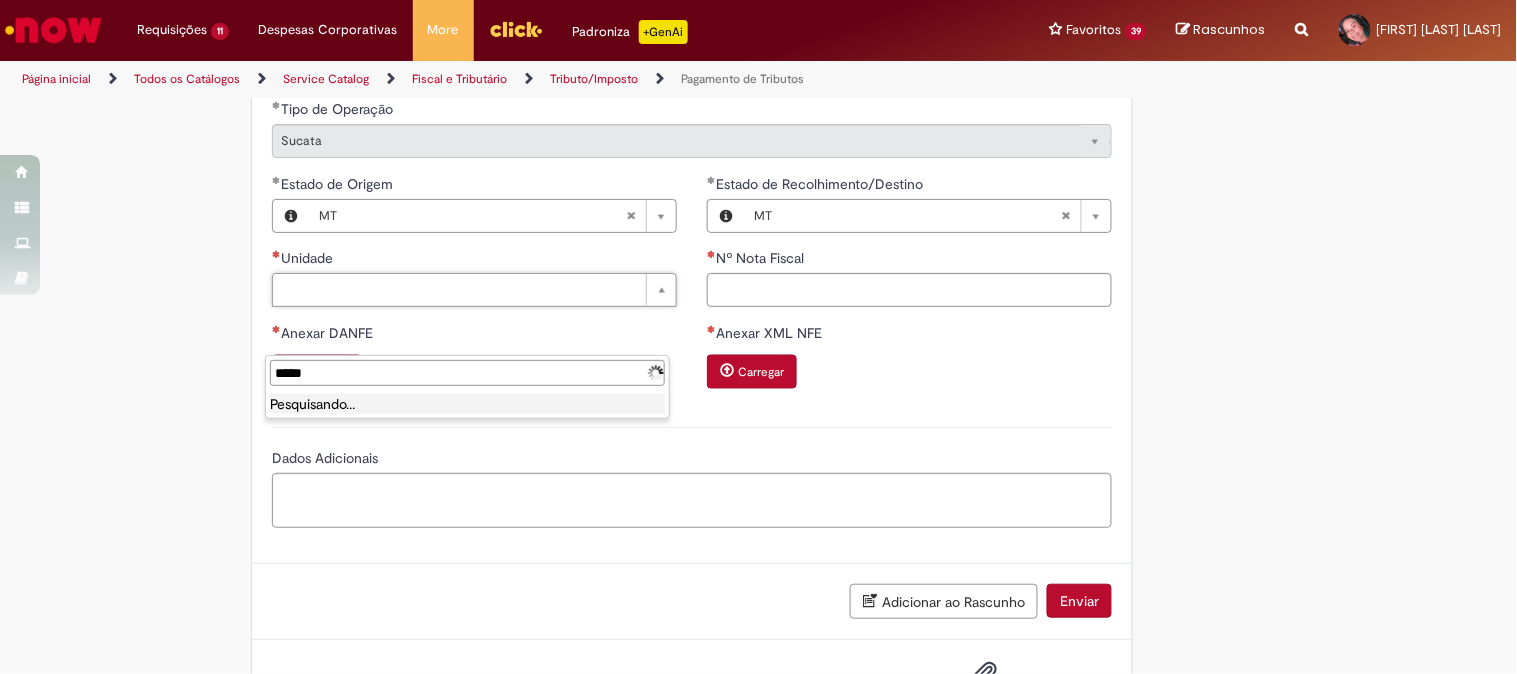 type on "******" 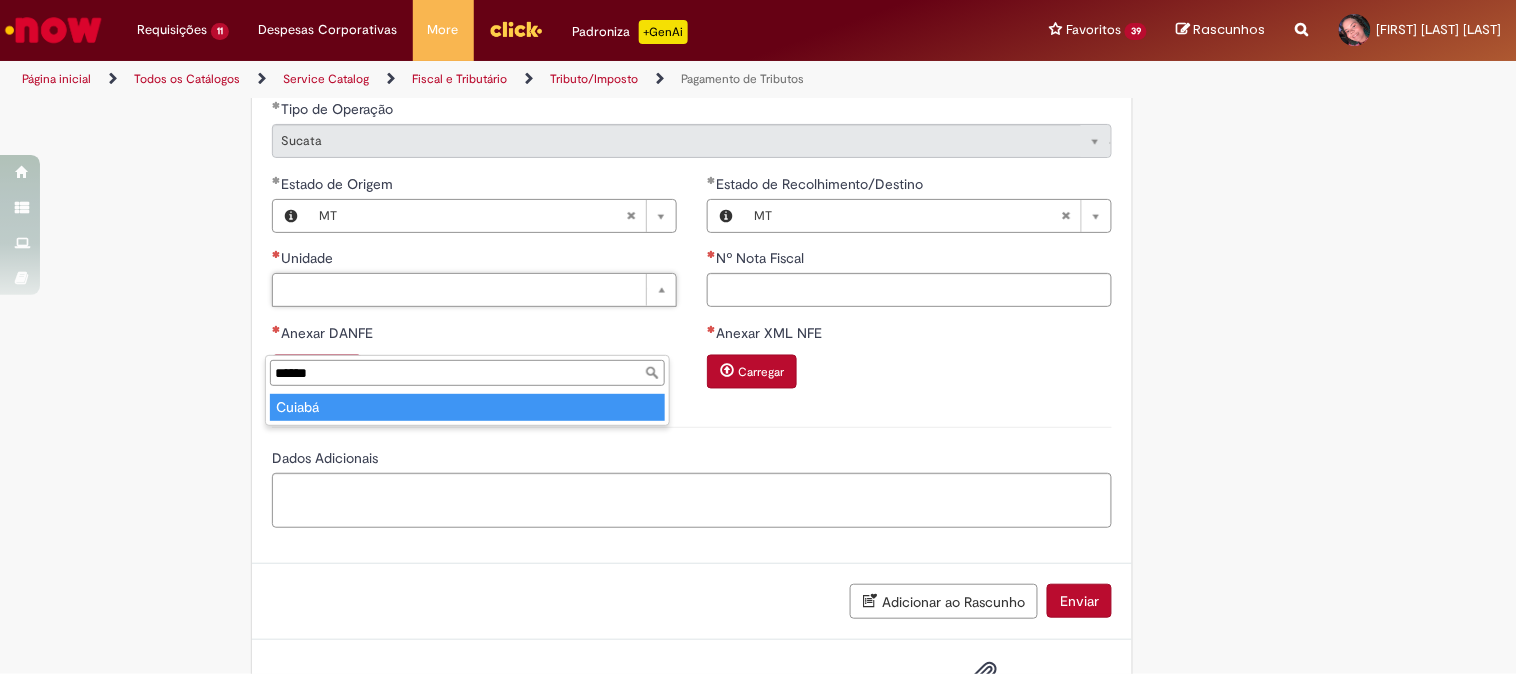 type on "******" 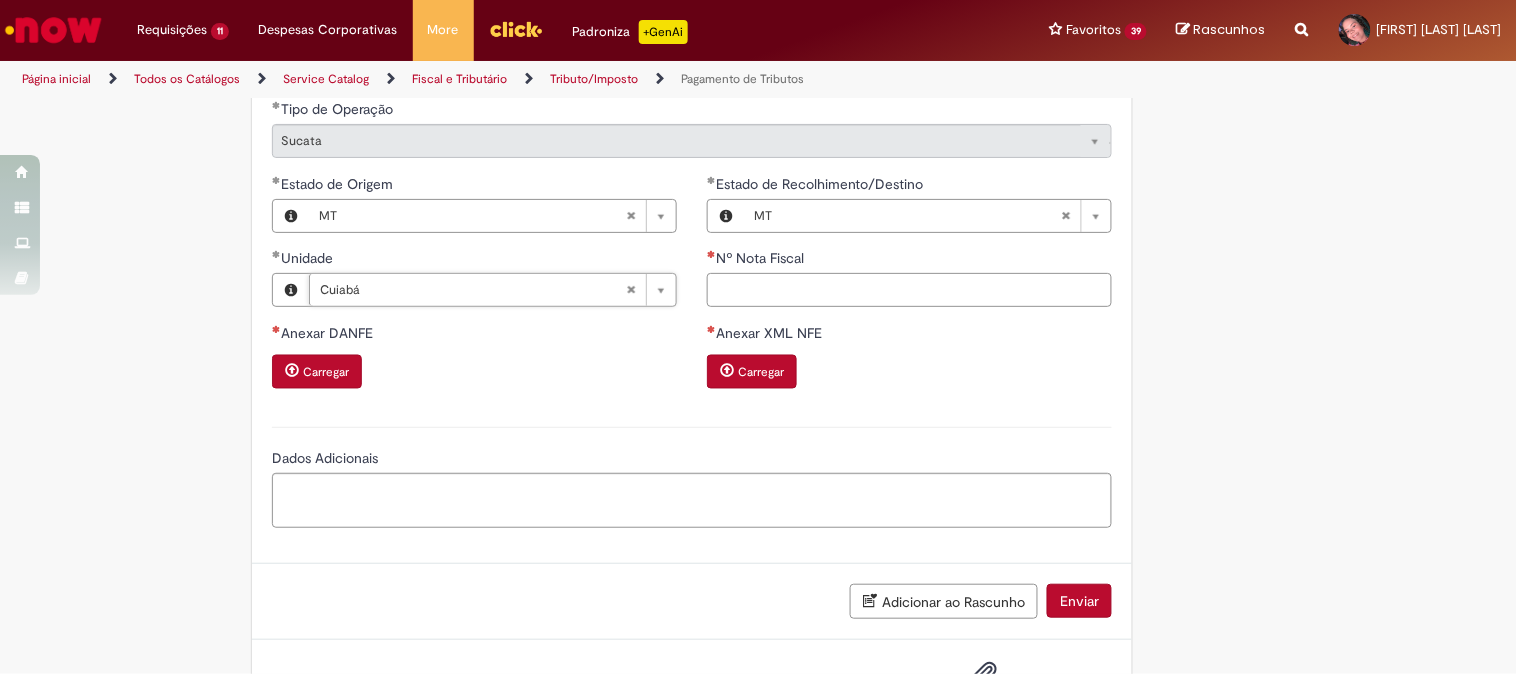 click on "Nº Nota Fiscal" at bounding box center (909, 290) 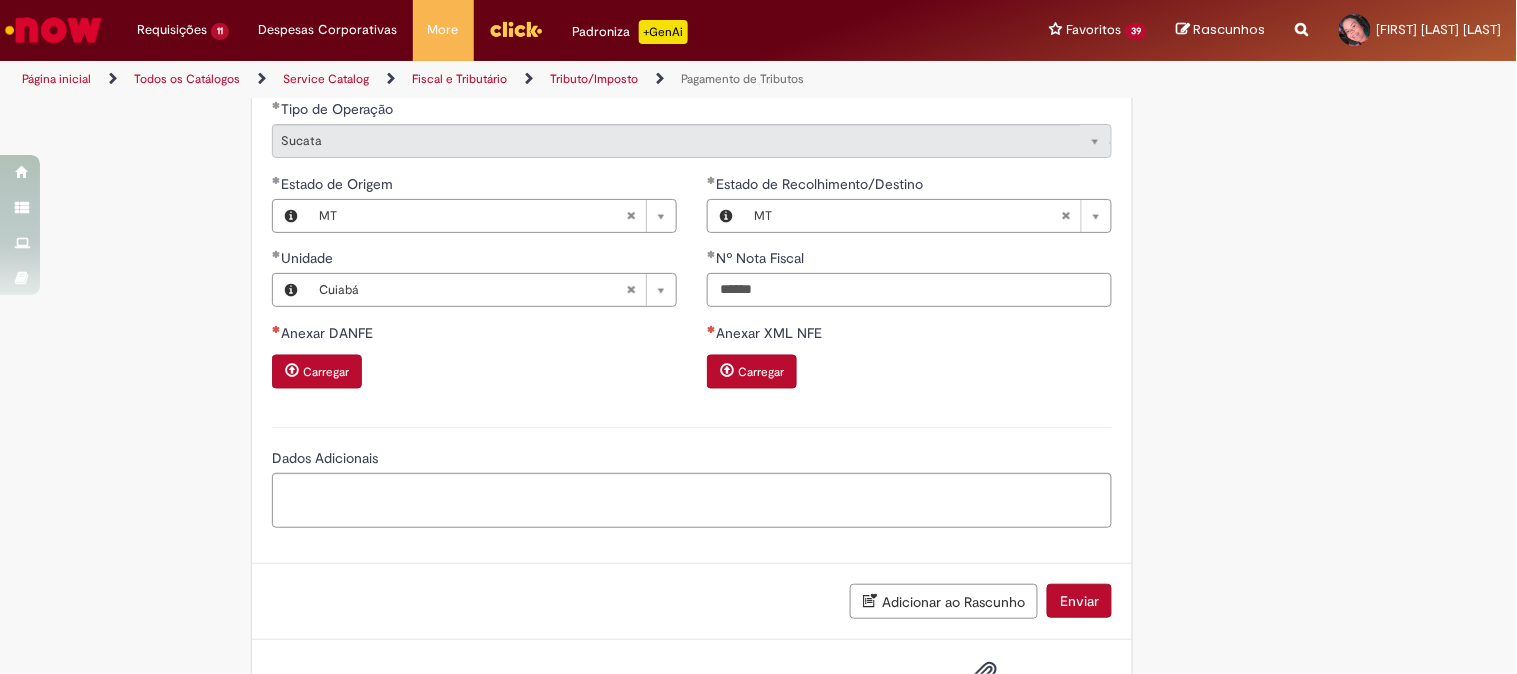 type on "******" 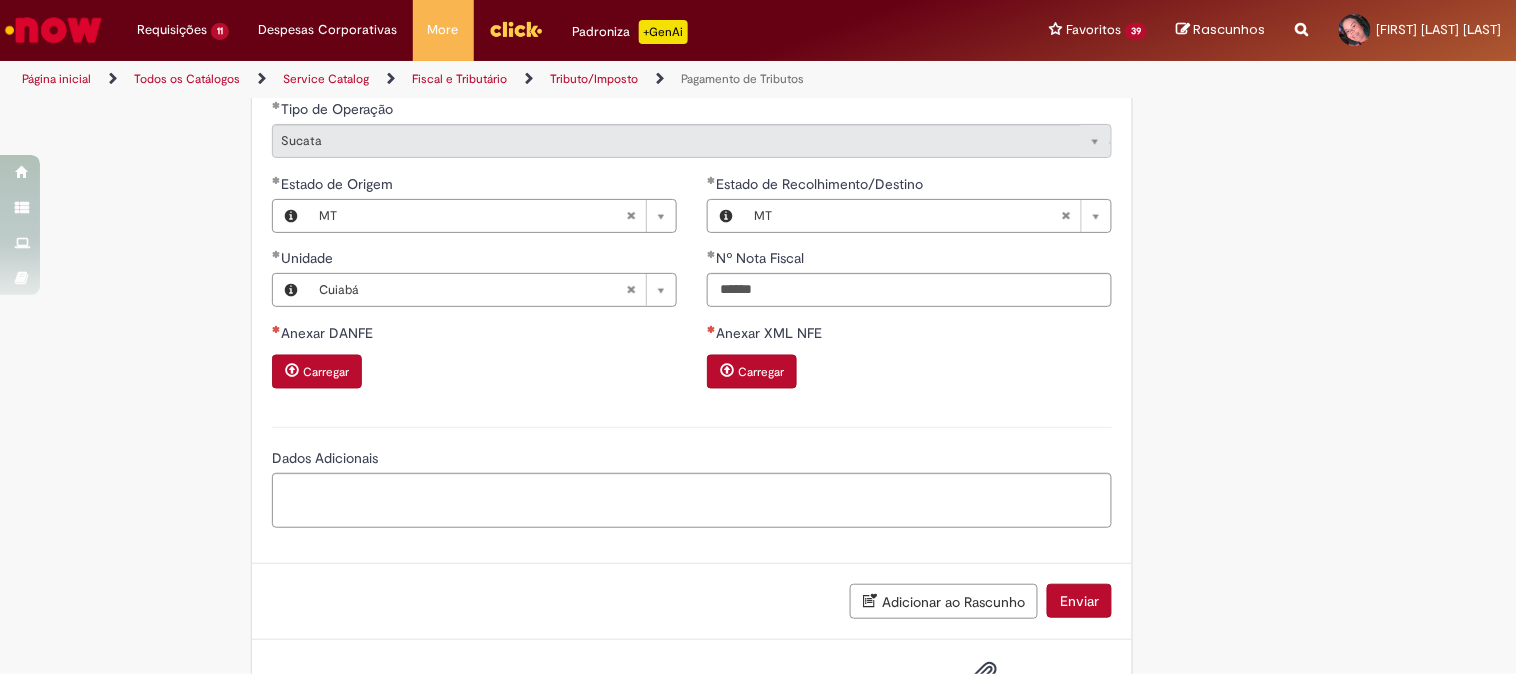 click on "Carregar" at bounding box center (326, 373) 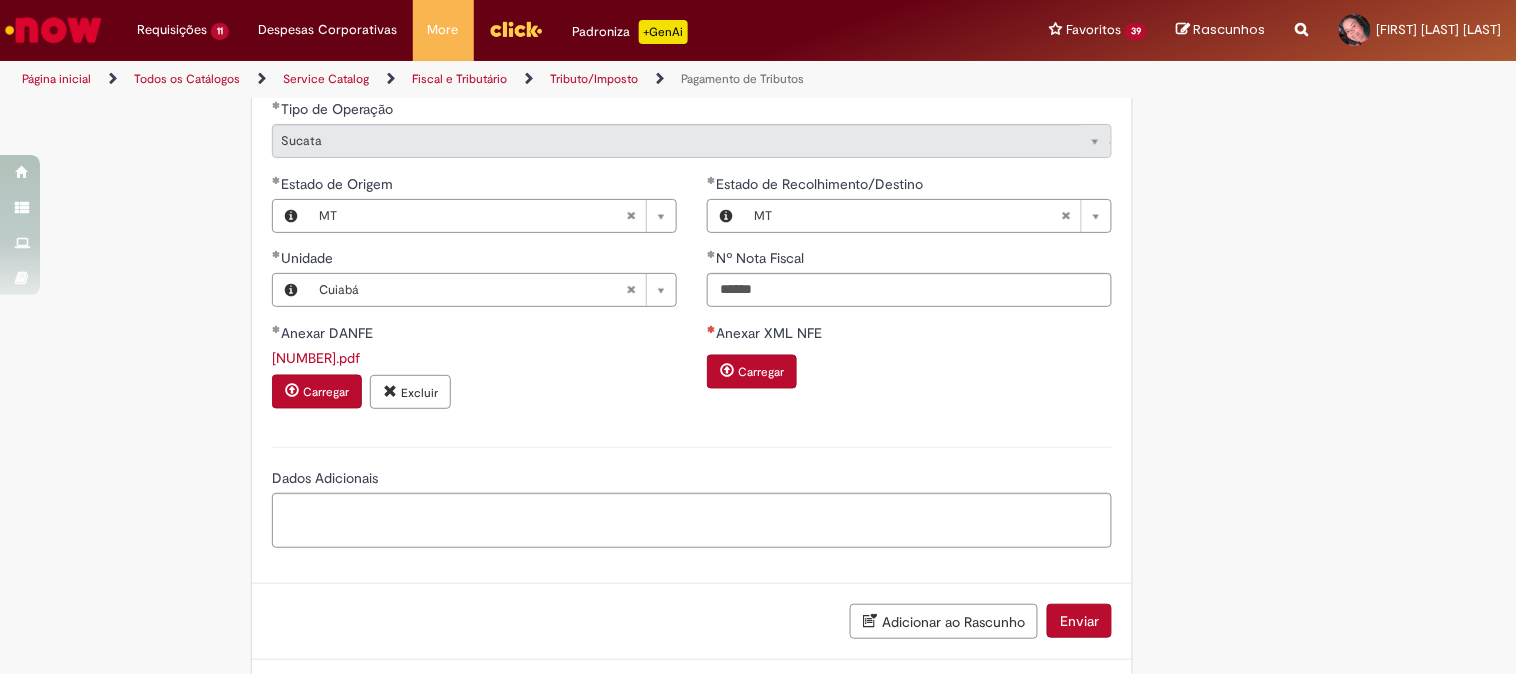 click on "Anexo Obrigatório Por favor, anexar os arquivos com as informações necessárias para pagamento, através da funcionalidade "Adicionar Anexos", que encontra-se no final do formulário. É possível incluir, alterar ou excluir os anexos antes de submeter a solicitação. Flag_calculo ** Centro de Custo Principal          Pesquisar usando lista                 Centro de Custo Principal                     Dados Adicionais" at bounding box center (692, 494) 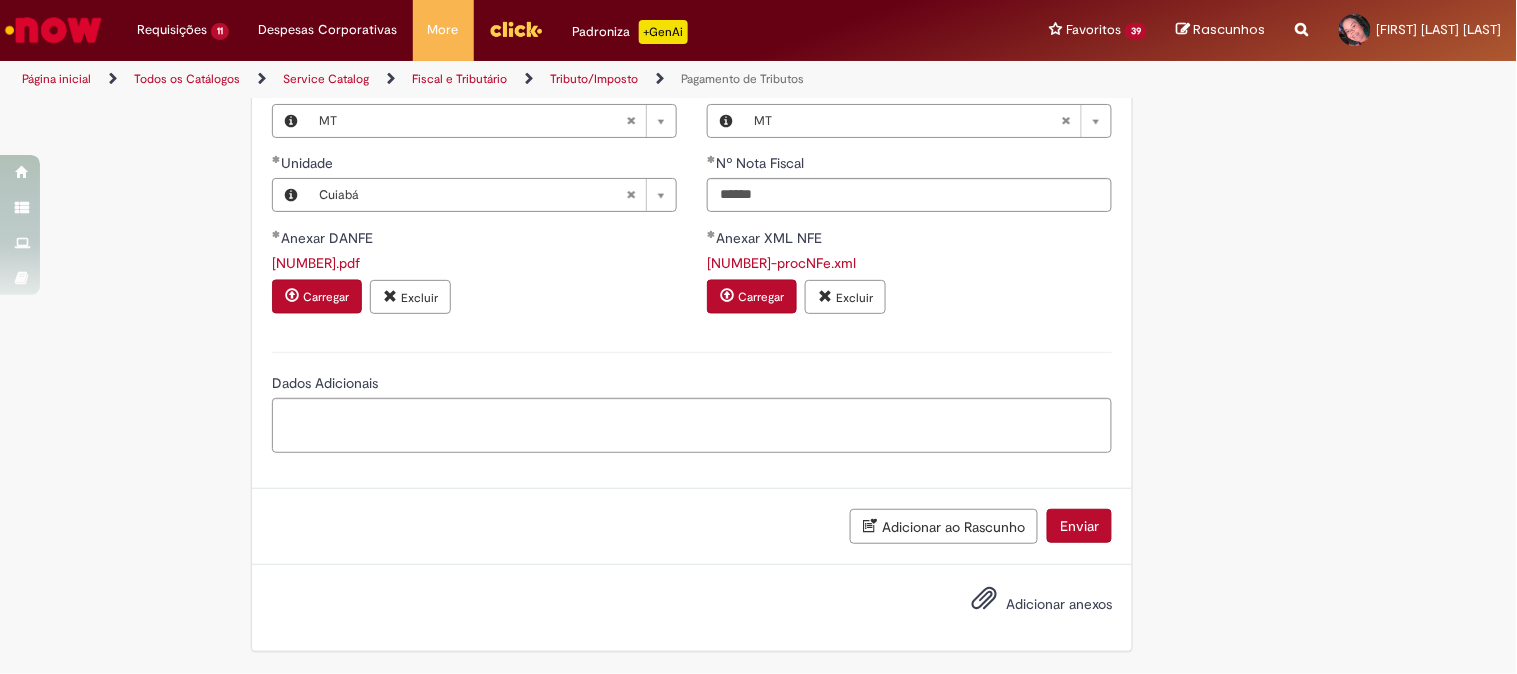 click on "Enviar" at bounding box center (1079, 526) 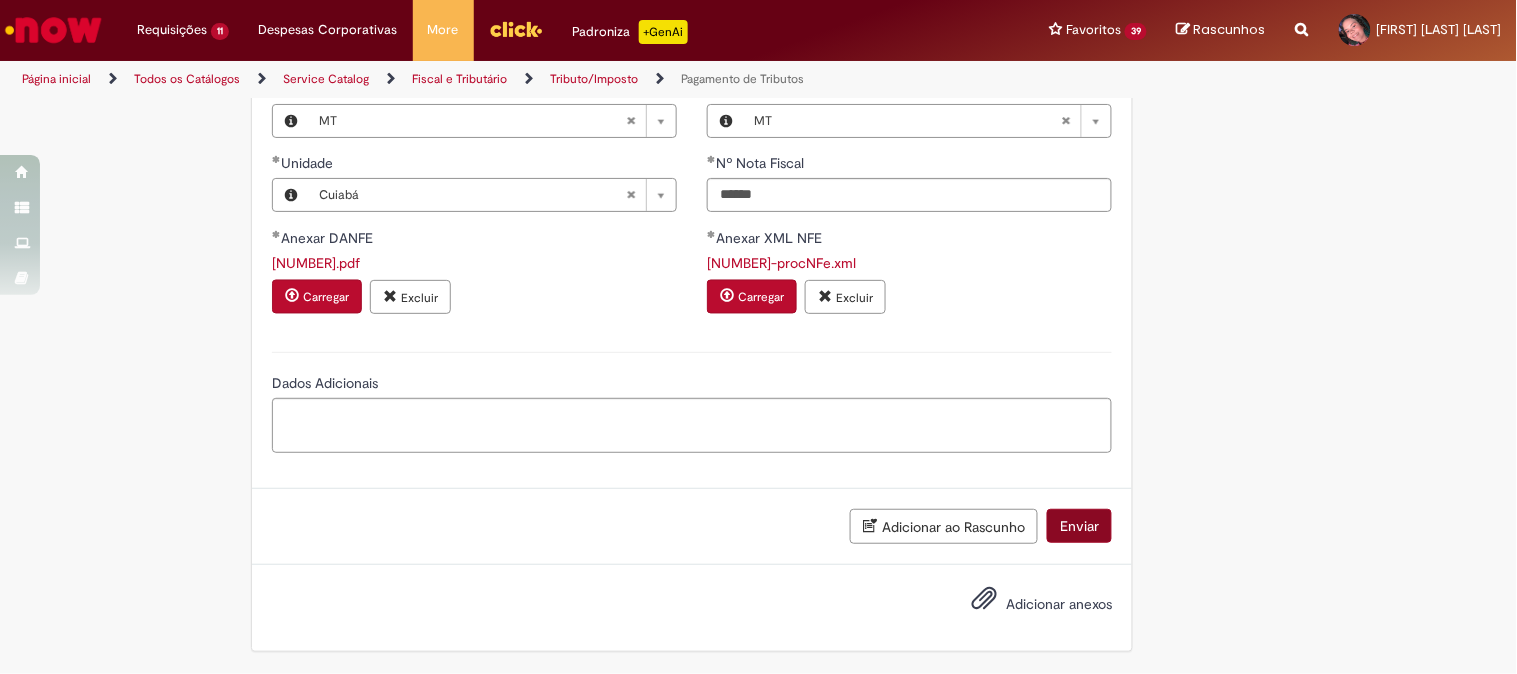 scroll, scrollTop: 895, scrollLeft: 0, axis: vertical 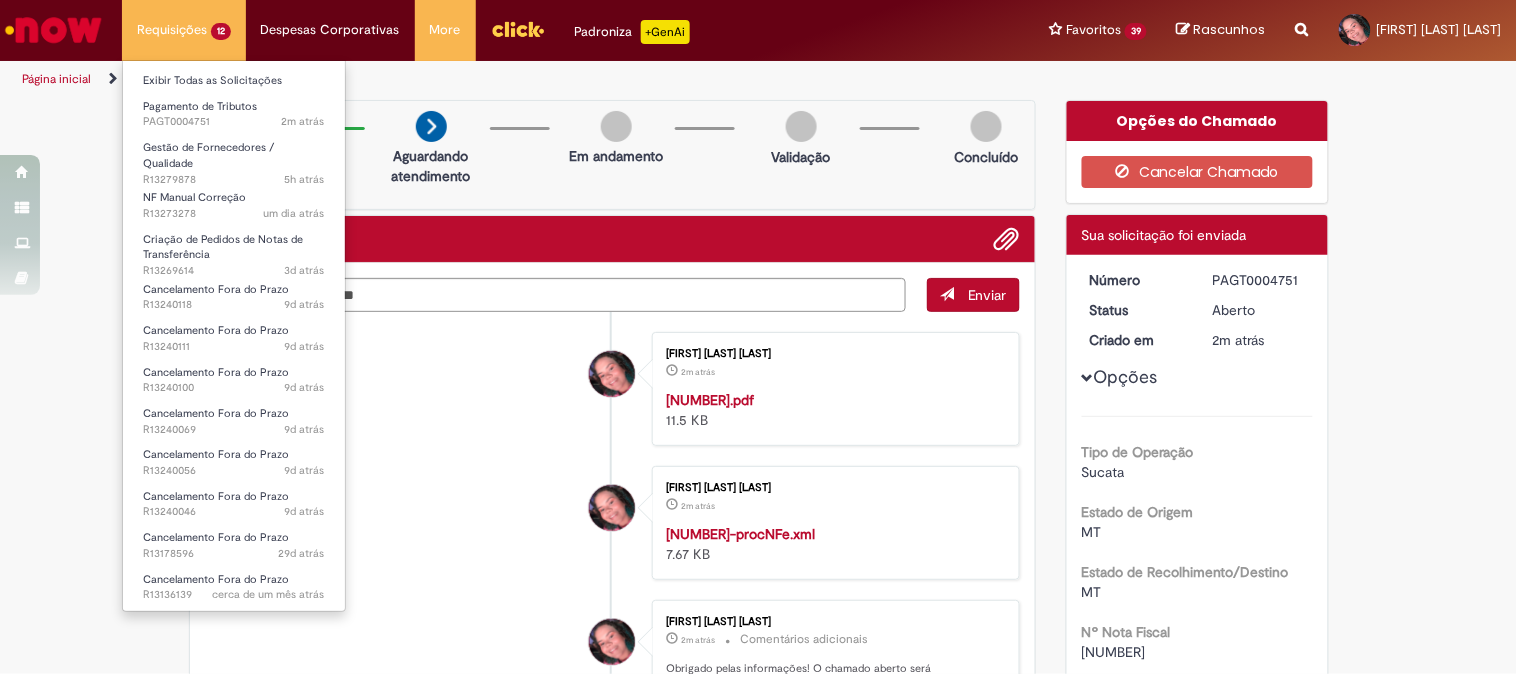 click on "Requisições   12
Exibir Todas as Solicitações
Pagamento de Tributos
2m atrás 2 minutos atrás  PAGT0004751
Gestão de Fornecedores / Qualidade
5h atrás 5 horas atrás  R13279878
NF Manual Correção
um dia atrás um dia atrás  R13273278
Criação de Pedidos de Notas de Transferência
3d atrás 3 dias atrás  R13269614
Cancelamento Fora do Prazo
9d atrás 9 dias atrás  R13240118
Cancelamento Fora do Prazo
9d atrás 9 dias atrás  R13240111
Cancelamento Fora do Prazo
9d atrás 9 dias atrás  R13240100
Cancelamento Fora do Prazo
9d atrás 9 dias atrás  R13240069
Cancelamento Fora do Prazo
9d atrás 9 dias atrás  R13240056
Cancelamento Fora do Prazo
9d atrás 9 dias atrás  R13240046
Cancelamento Fora do Prazo" at bounding box center (184, 30) 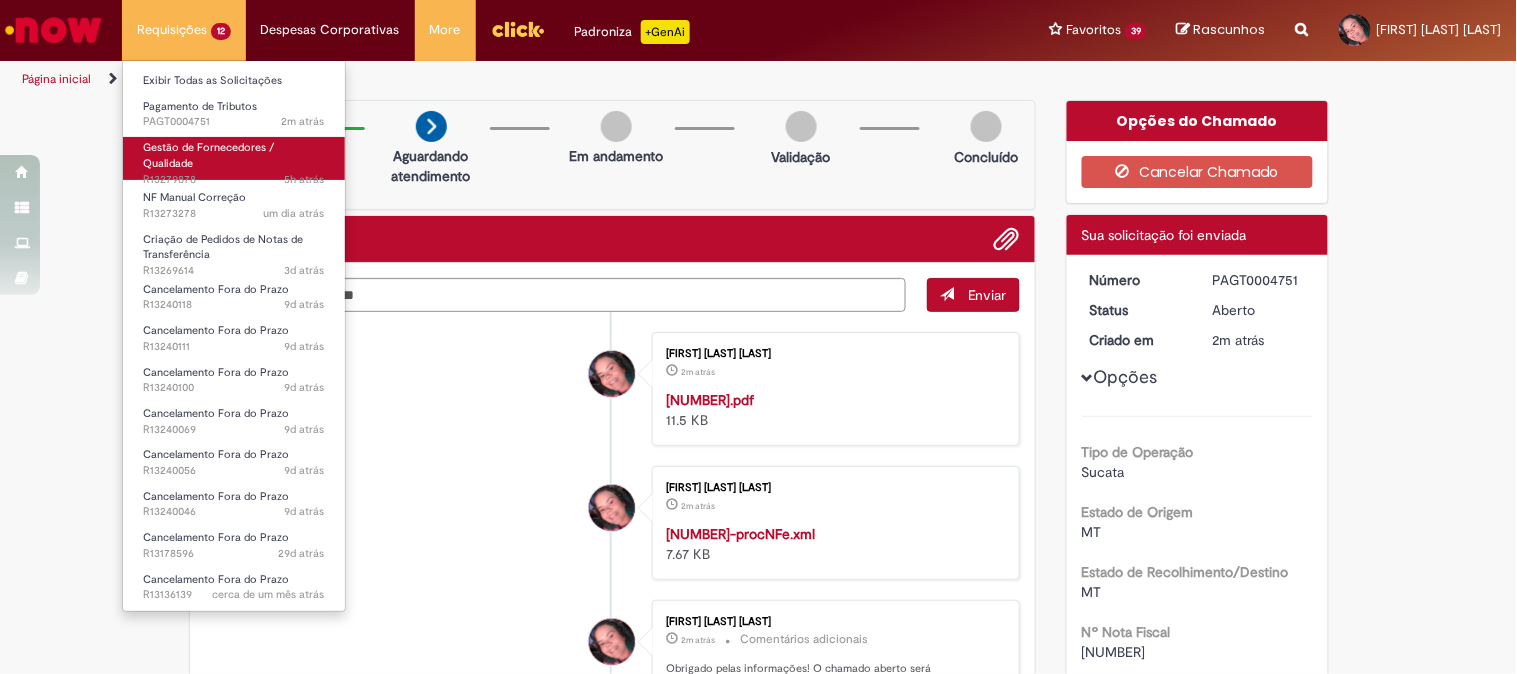 click on "Gestão de Fornecedores / Qualidade
5h atrás 5 horas atrás  R13279878" at bounding box center [234, 158] 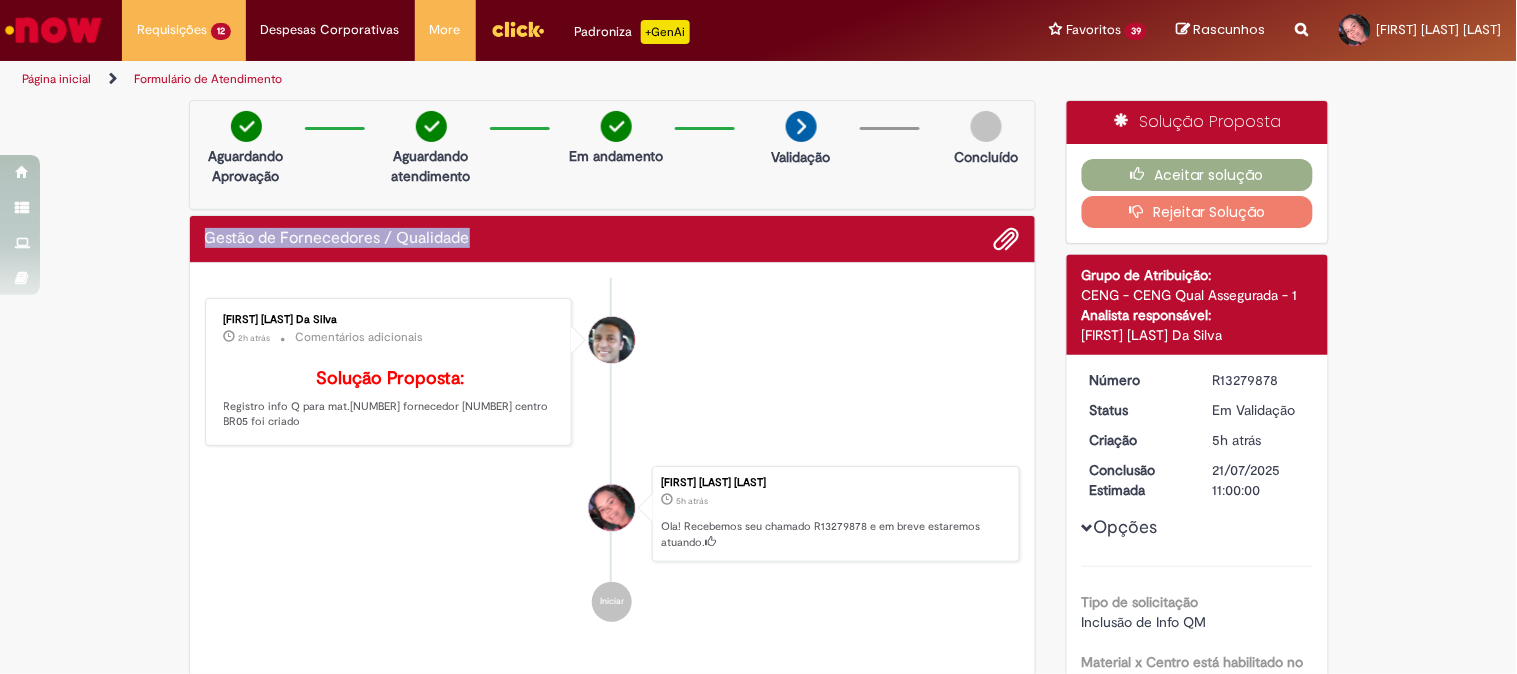 drag, startPoint x: 468, startPoint y: 240, endPoint x: 190, endPoint y: 250, distance: 278.1798 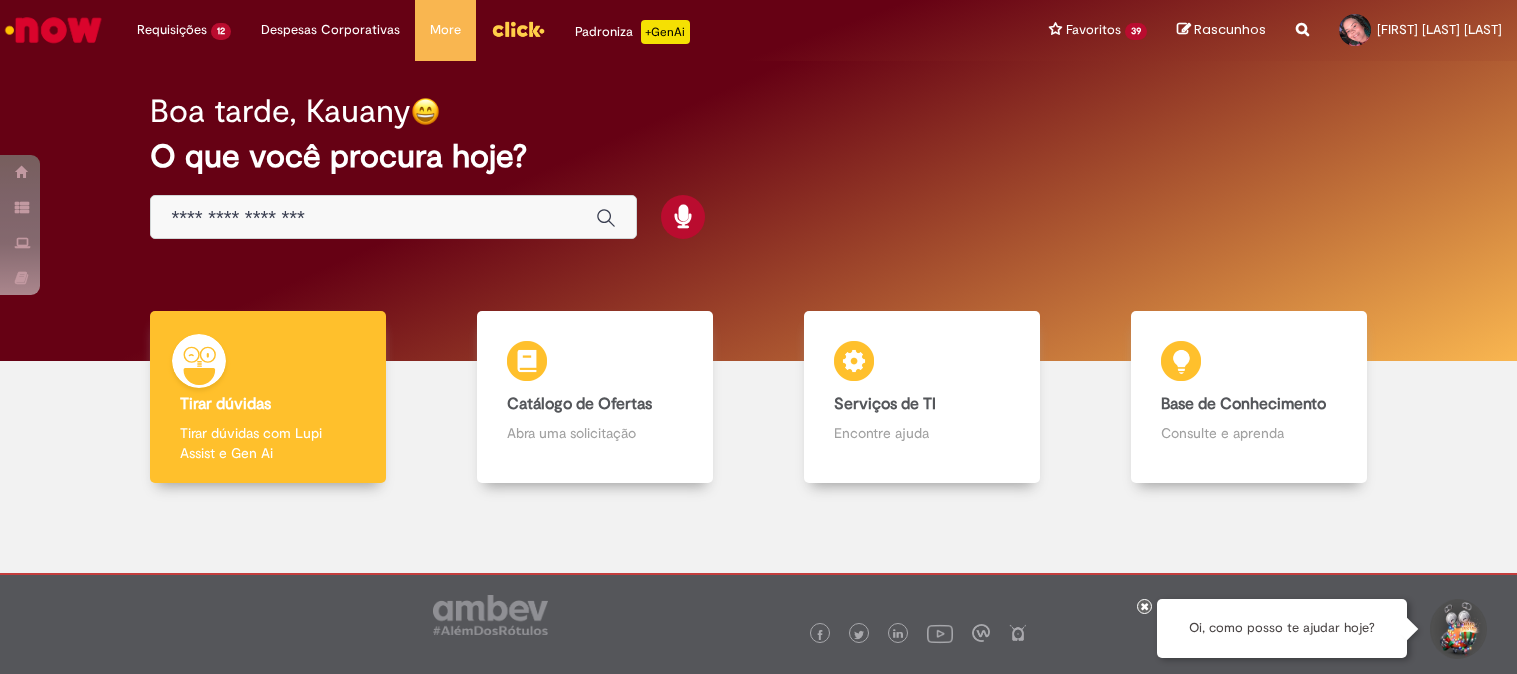 click at bounding box center [373, 218] 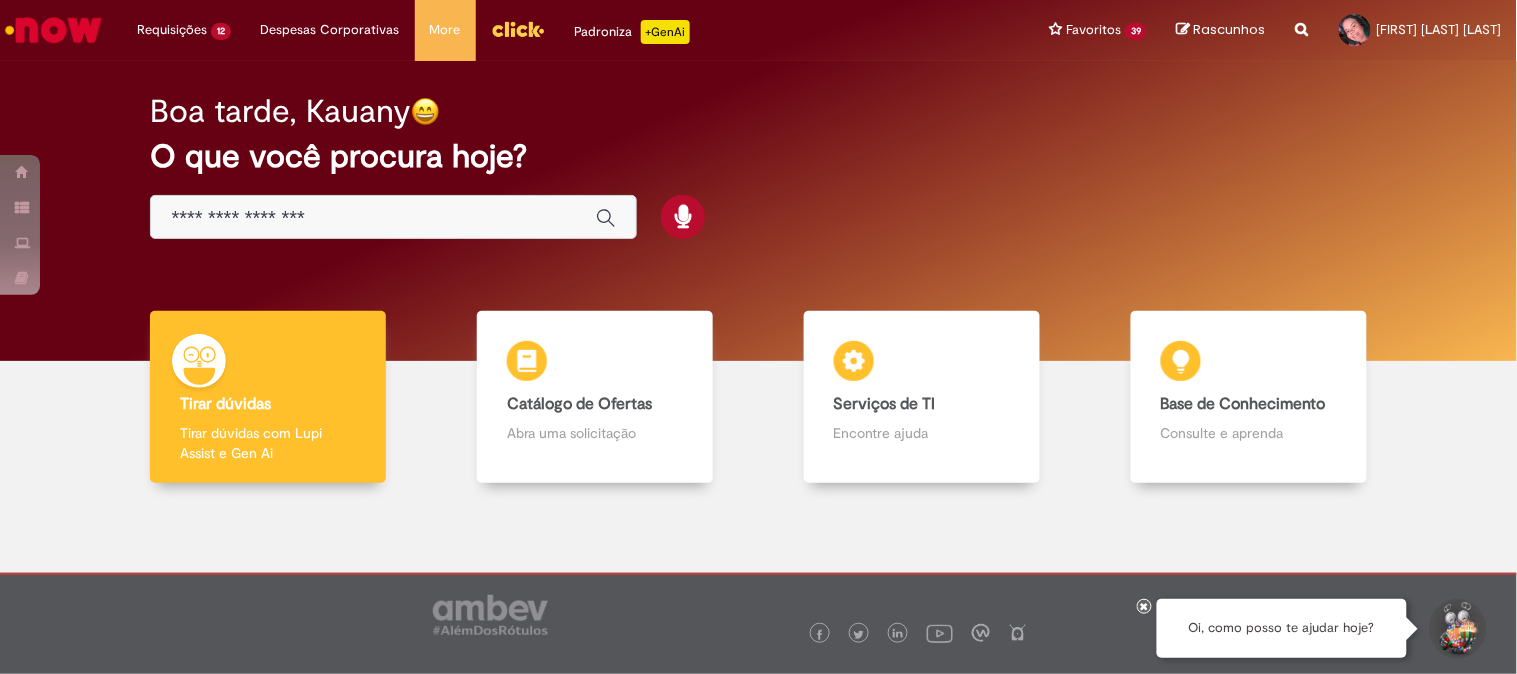 paste on "**********" 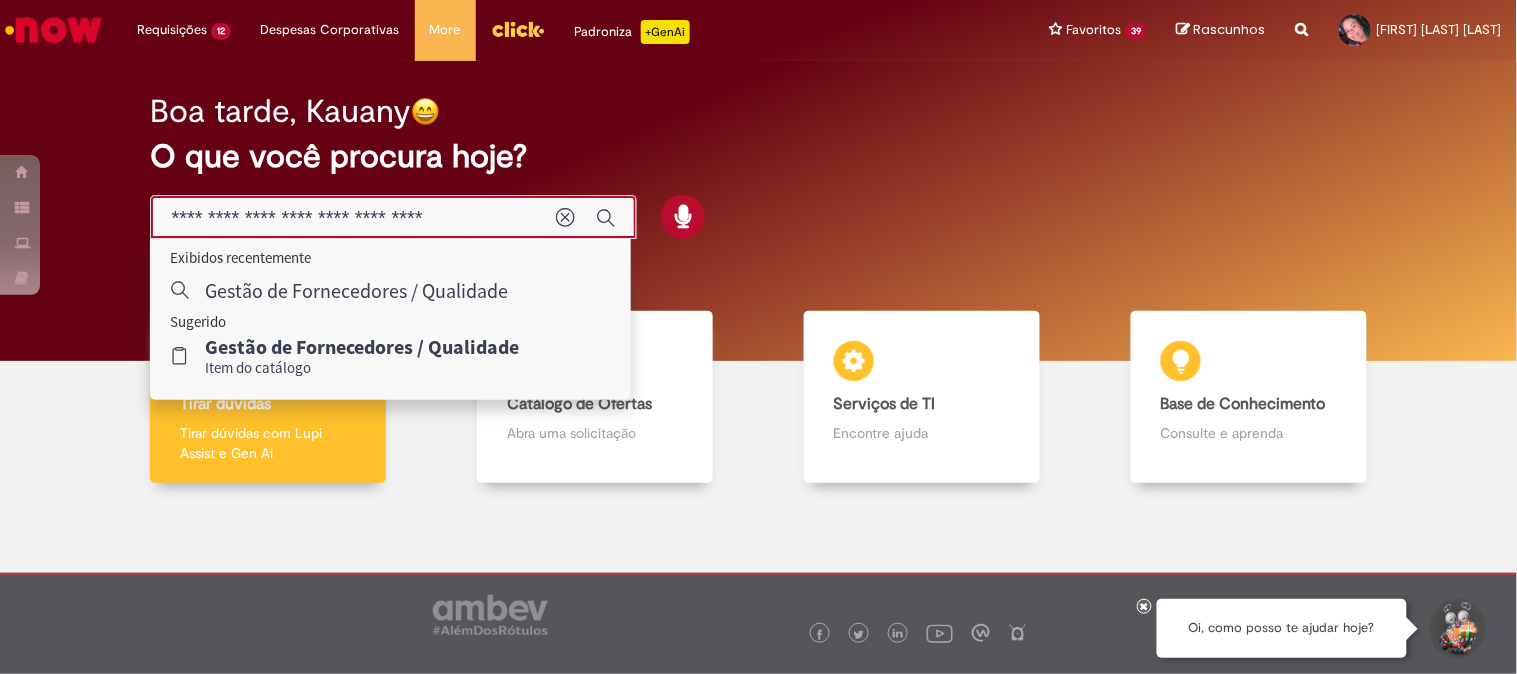 type on "**********" 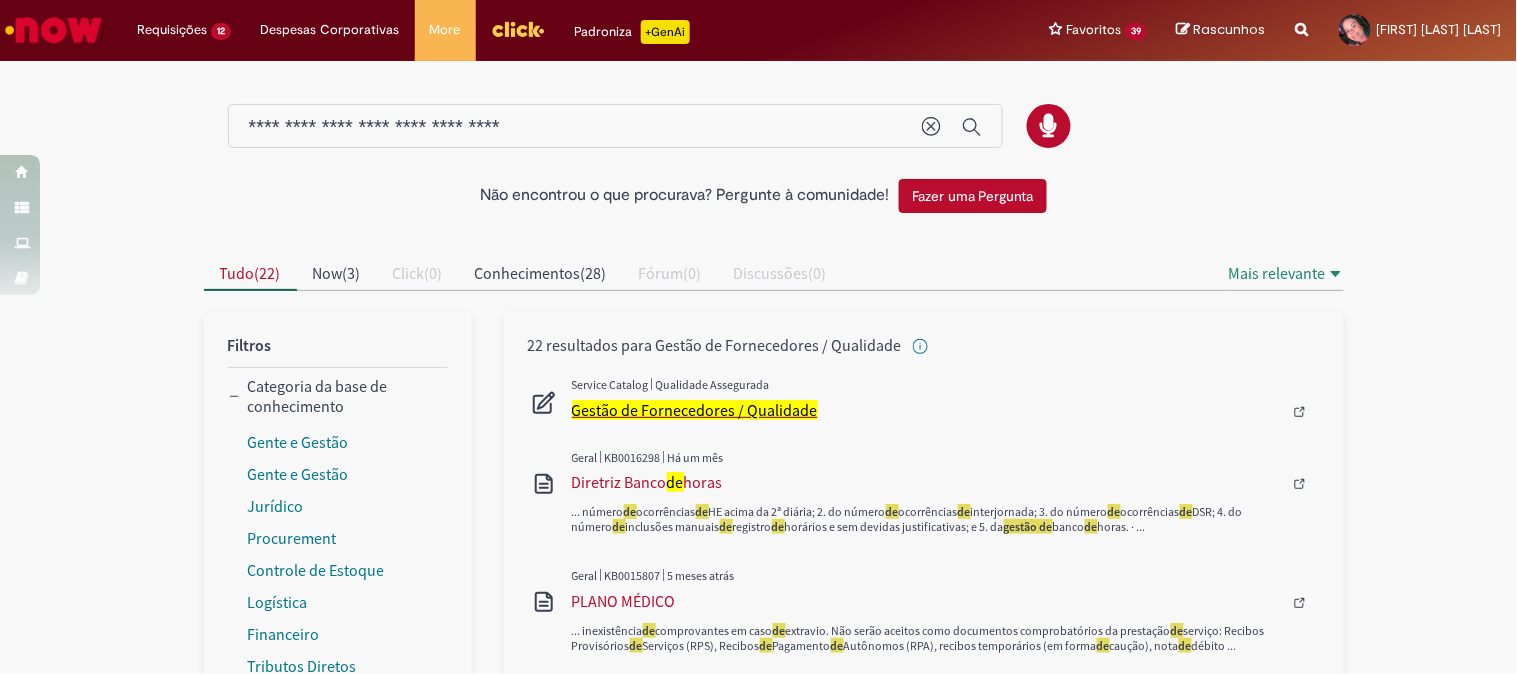click on "Gestão de Fornecedores / Qualidade" at bounding box center (695, 410) 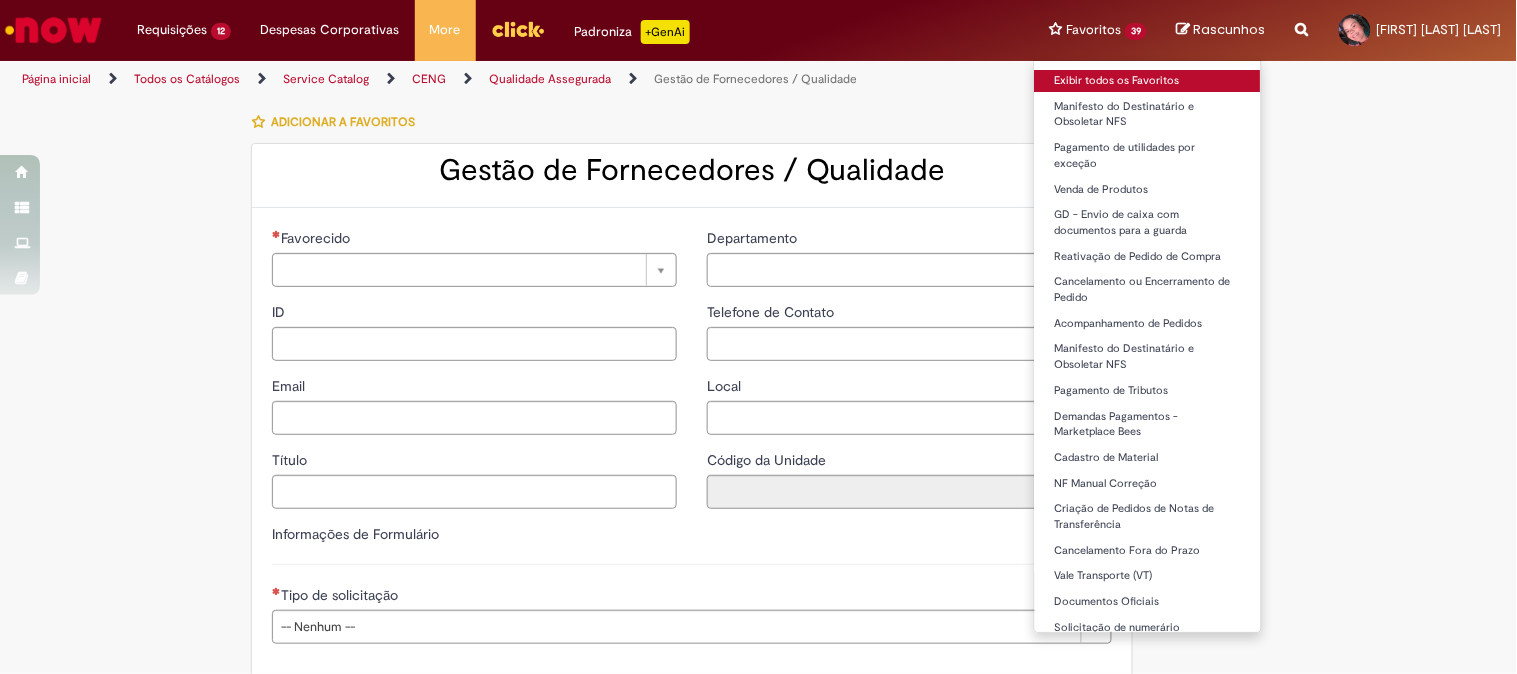 type on "********" 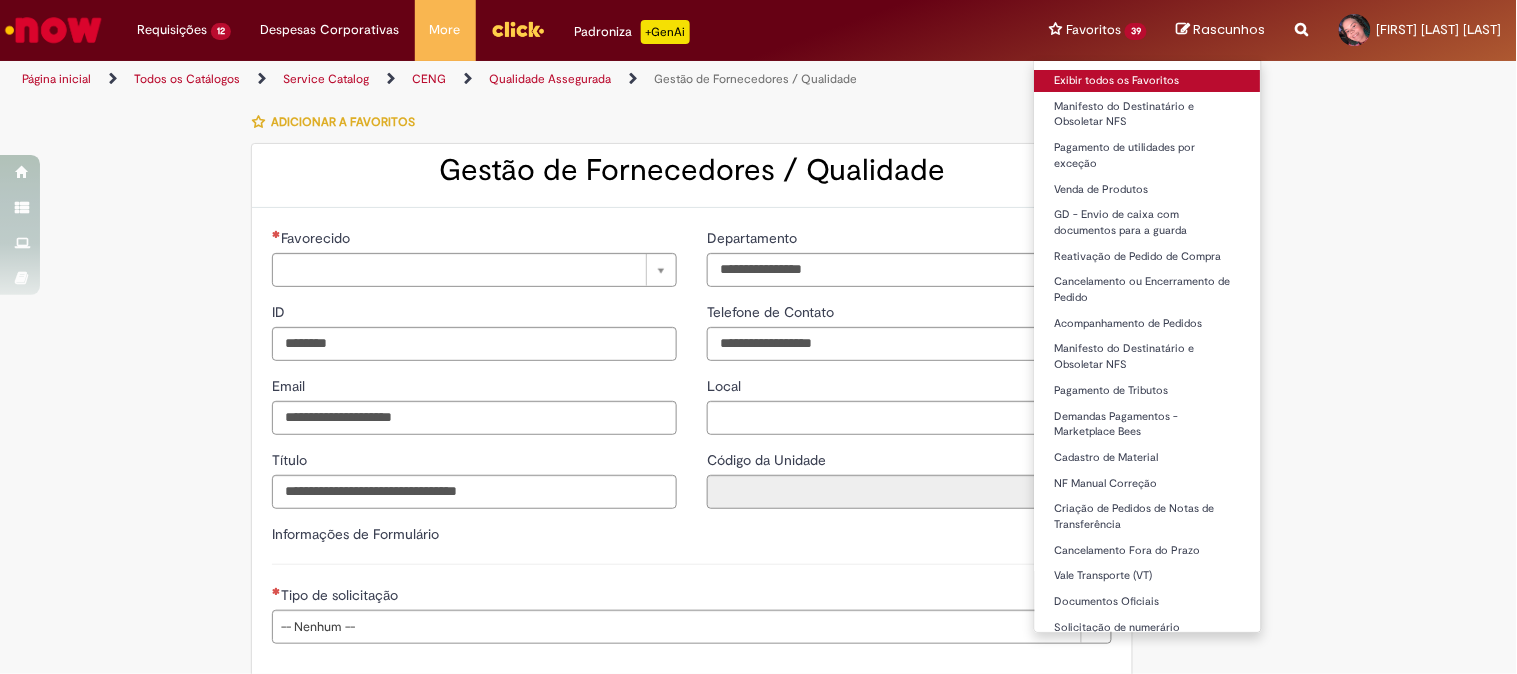 type on "****" 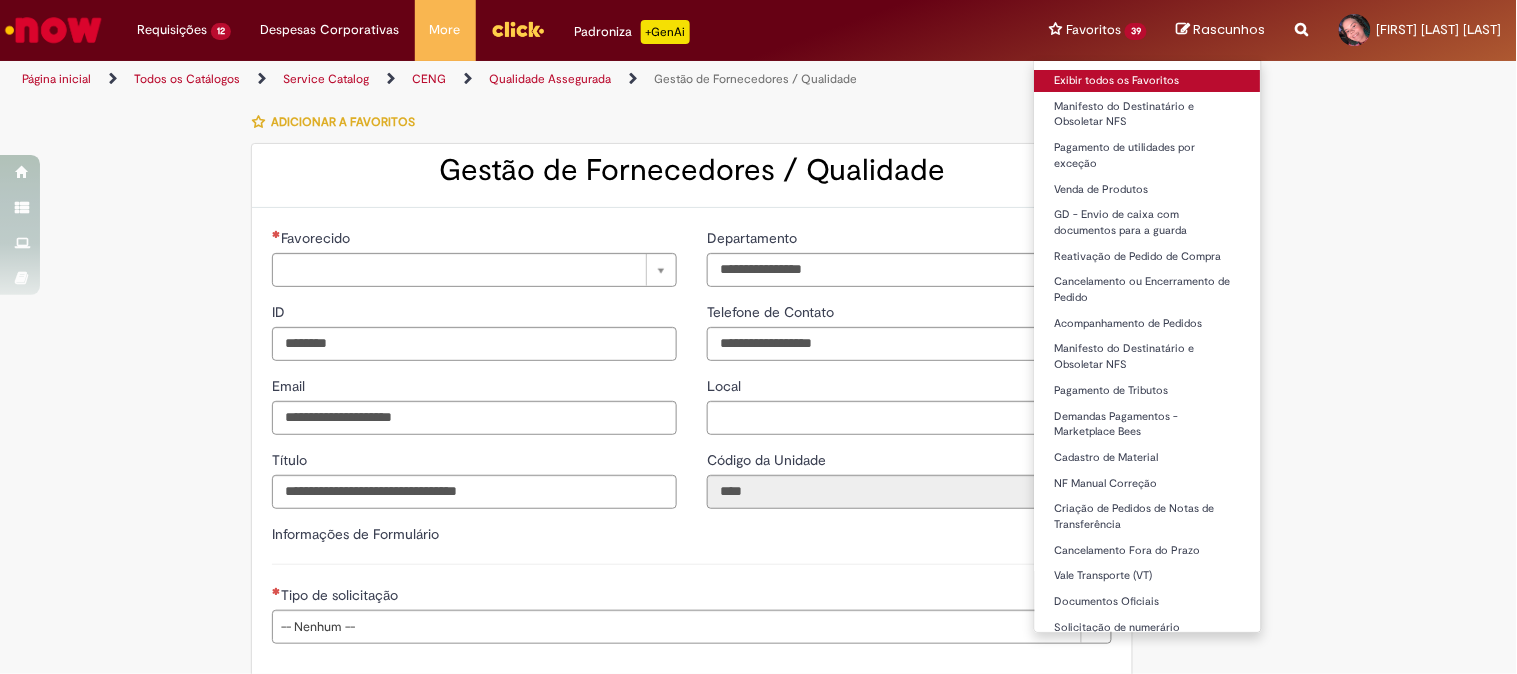 type on "**********" 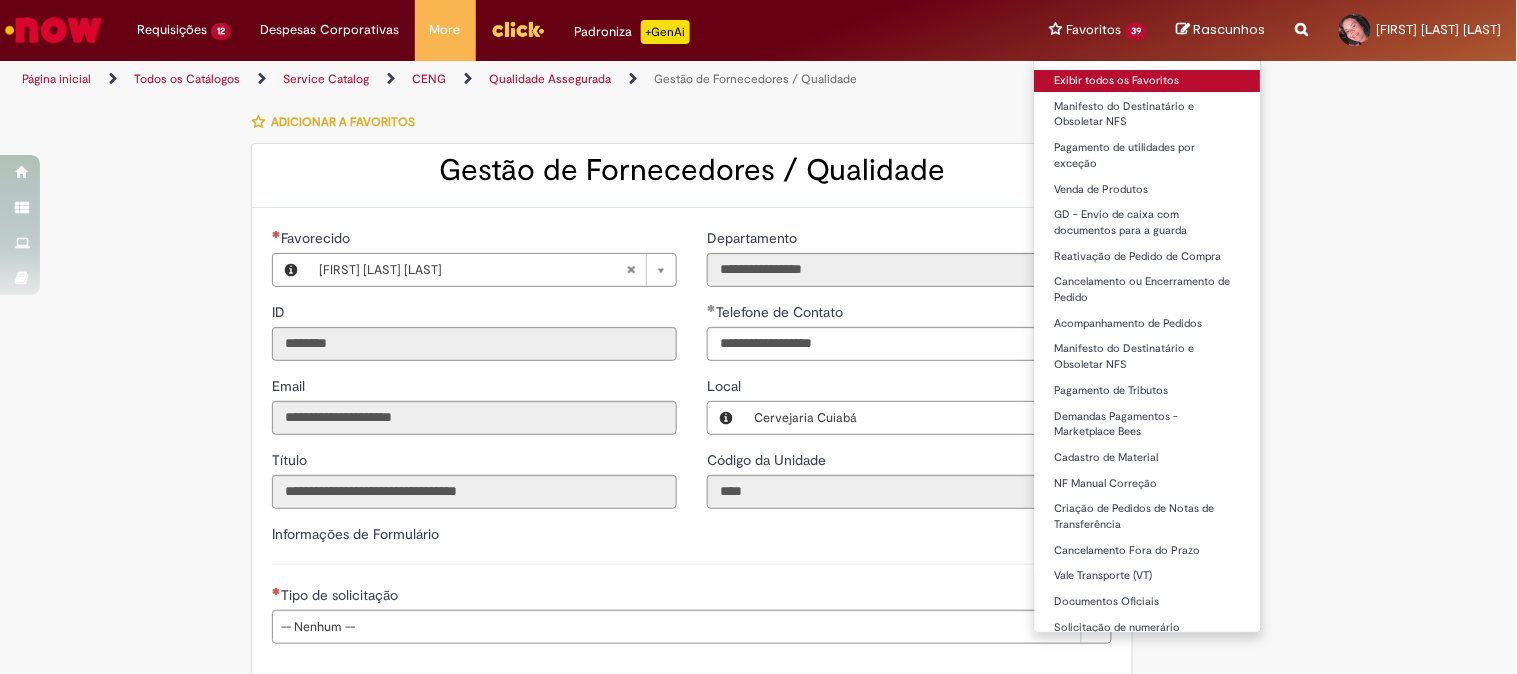 type on "**********" 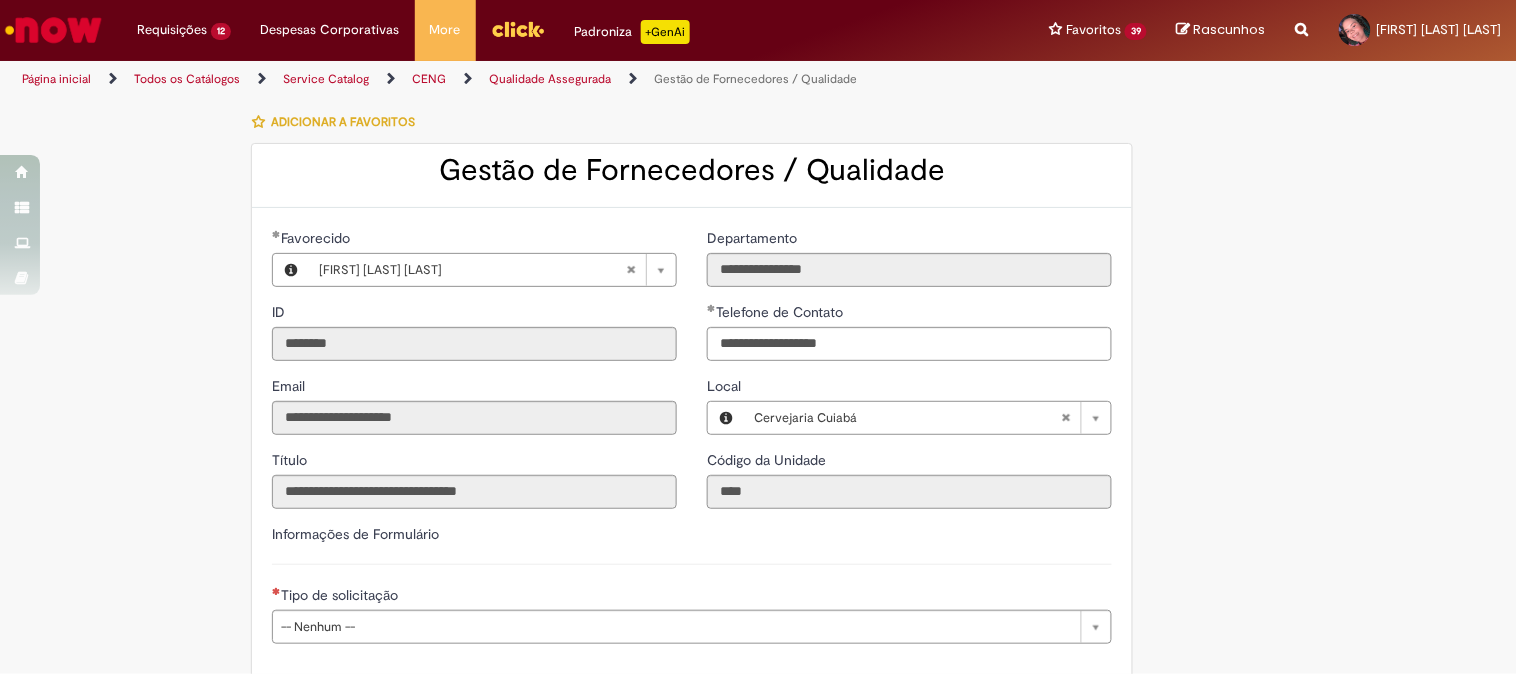 click on "Gestão de Fornecedores / Qualidade" at bounding box center [692, 170] 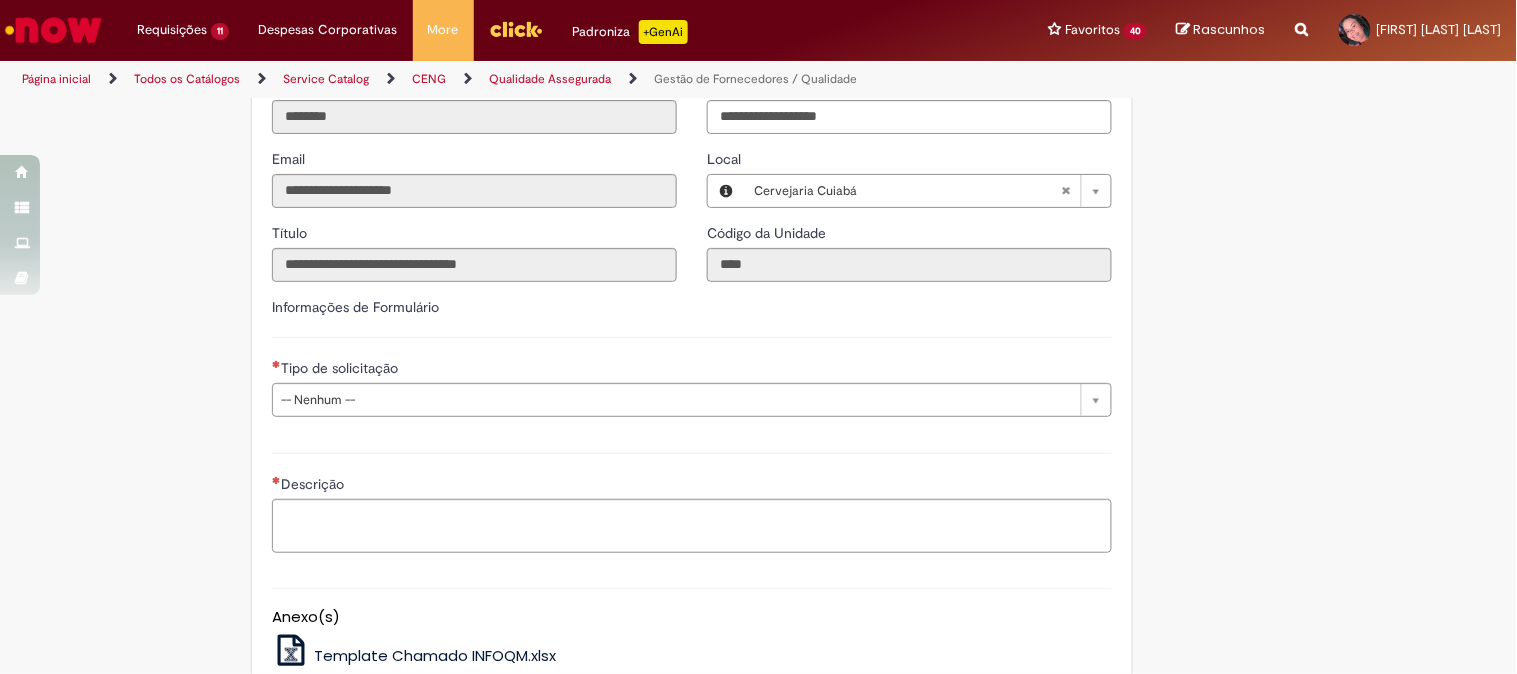 scroll, scrollTop: 243, scrollLeft: 0, axis: vertical 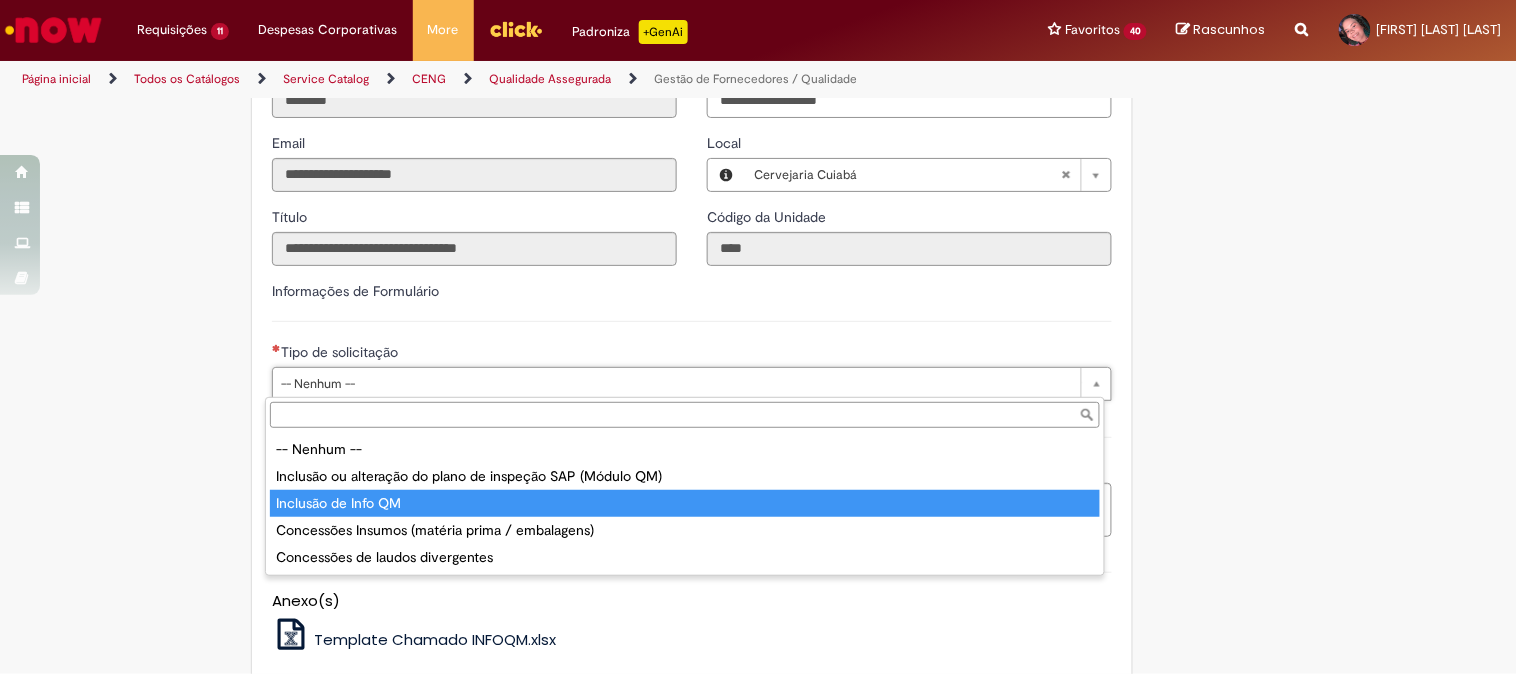 type on "**********" 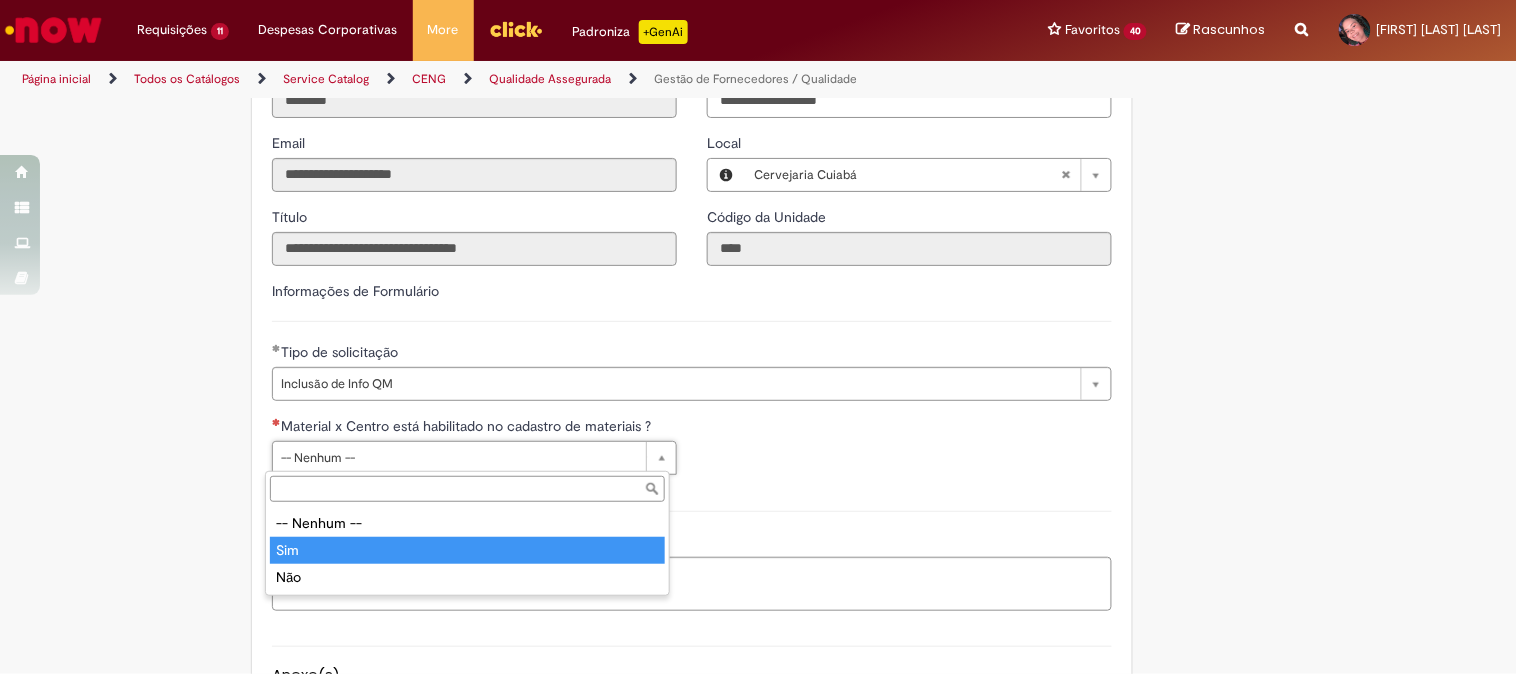 type on "***" 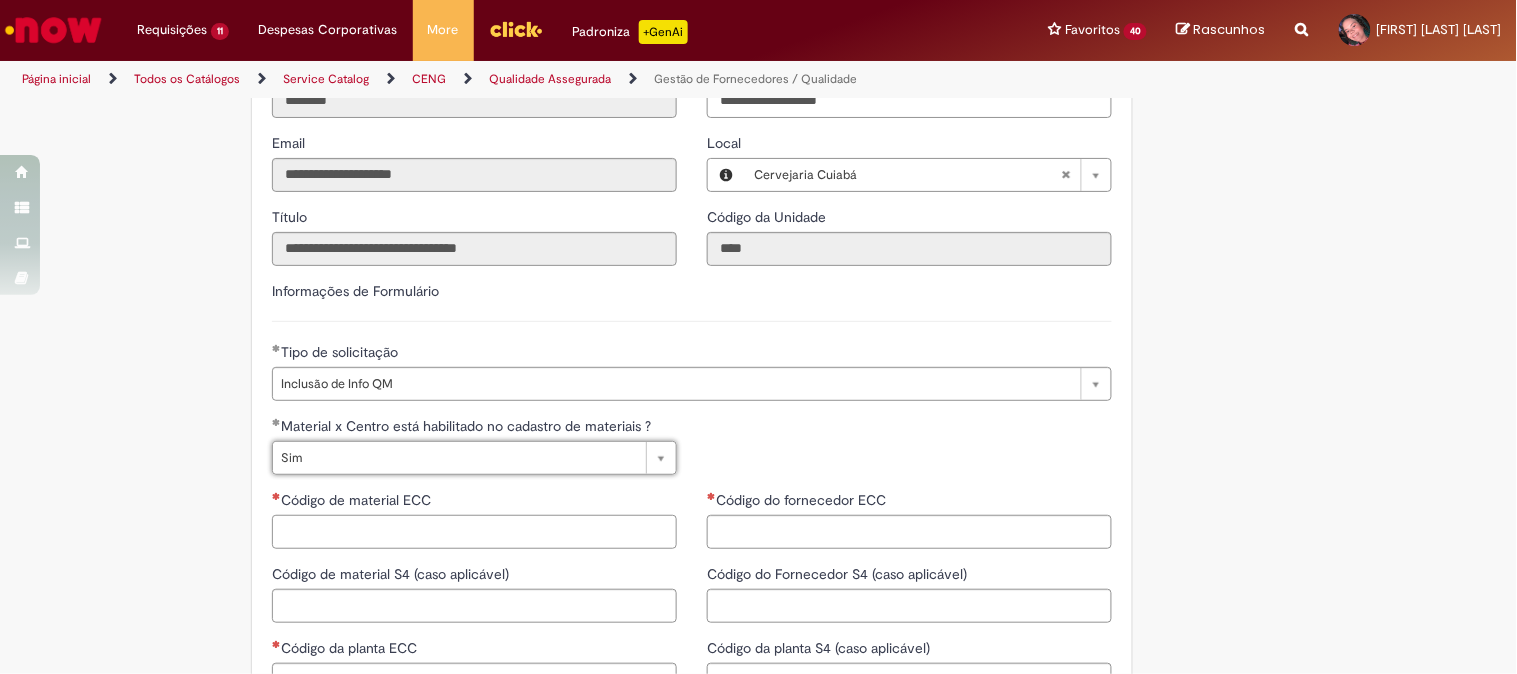 click on "Código de material ECC" at bounding box center [474, 532] 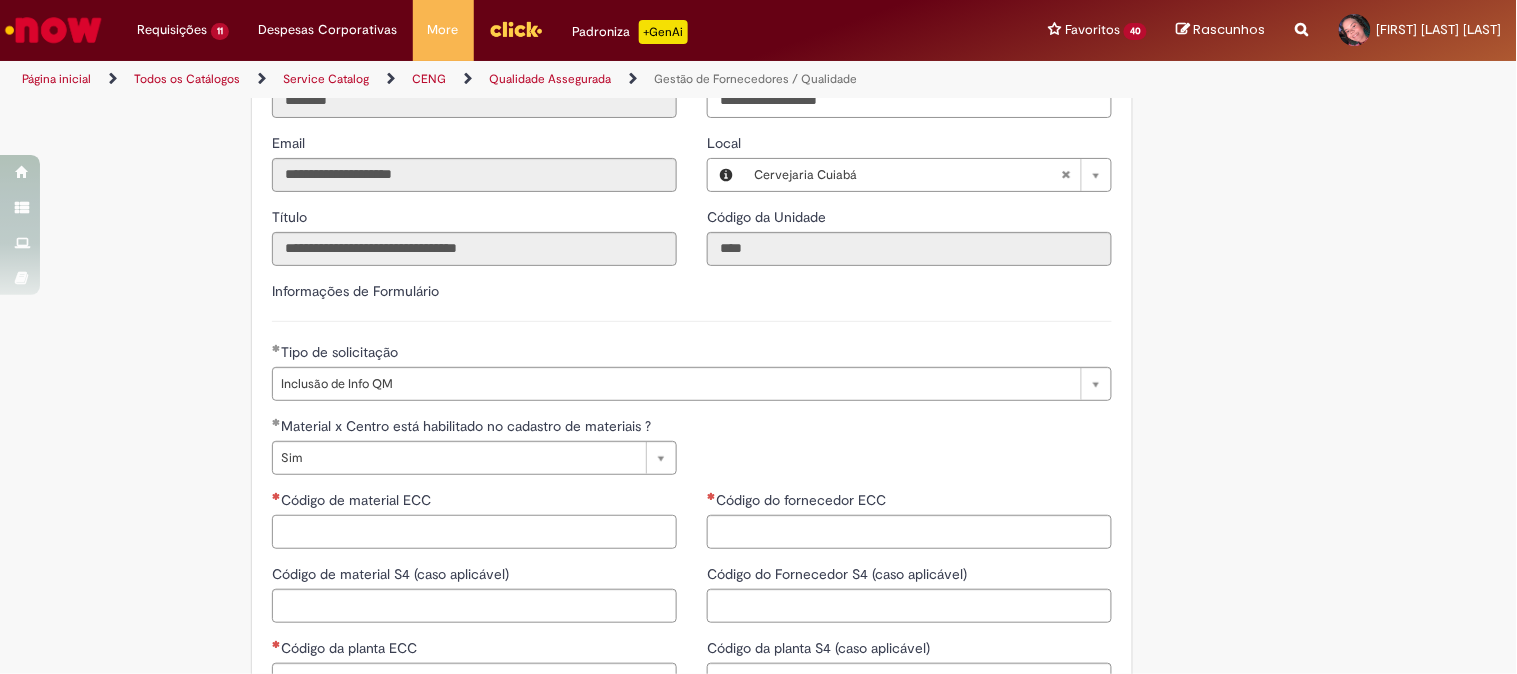 paste on "********" 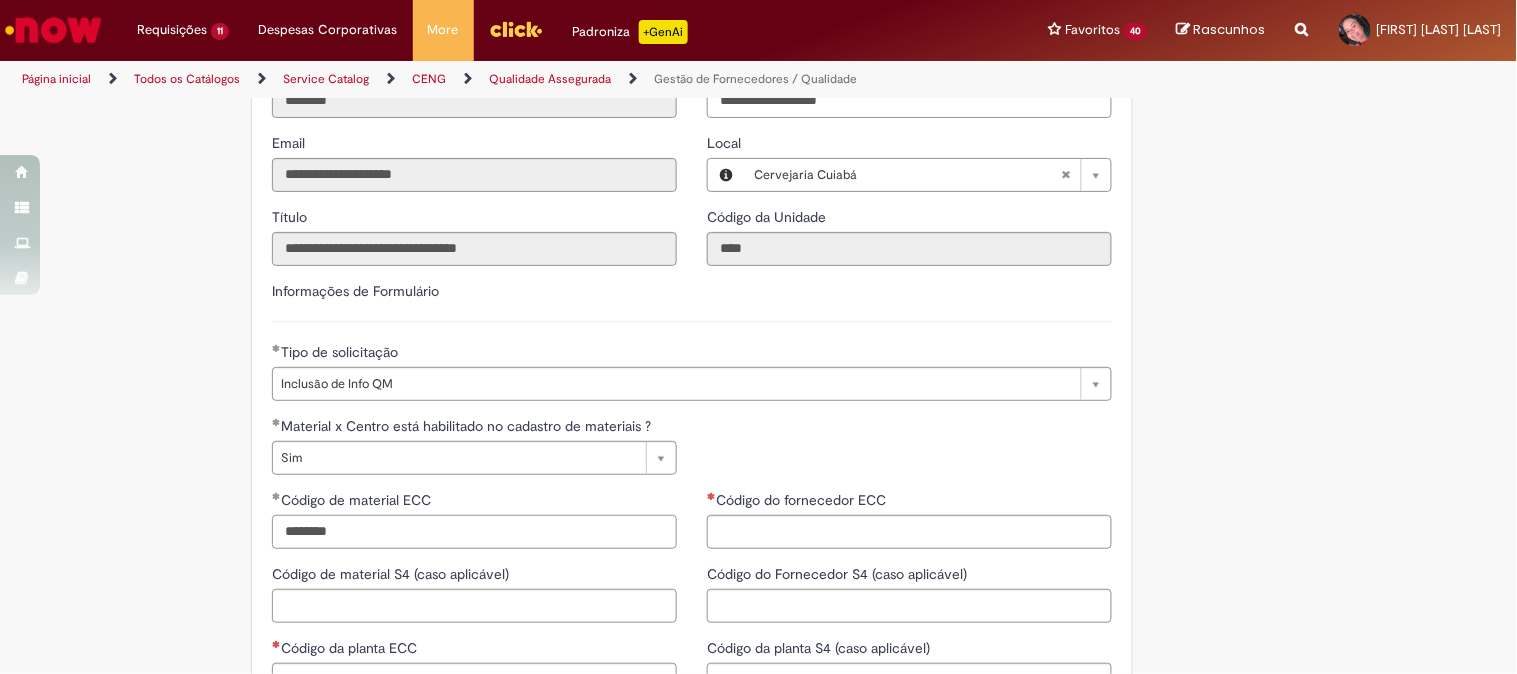 type on "********" 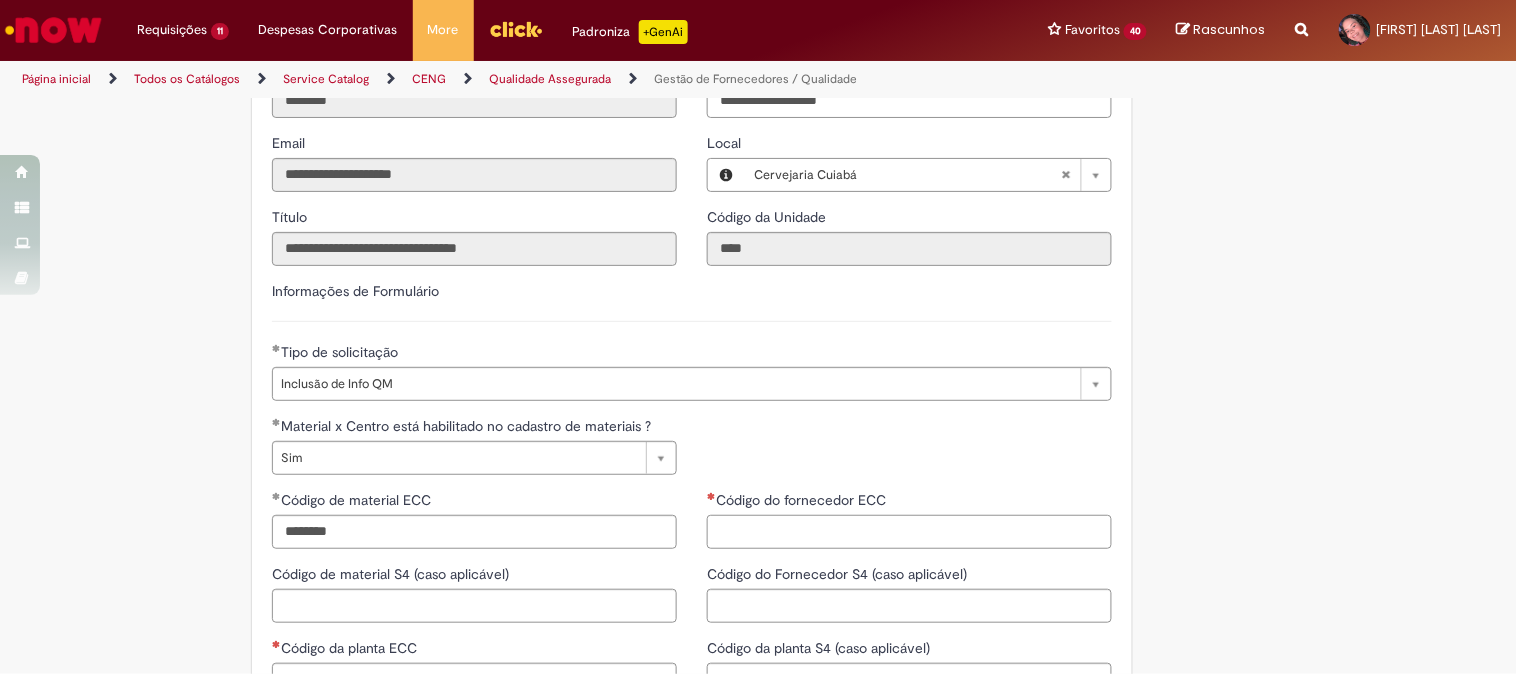 click on "Código do fornecedor ECC" at bounding box center (909, 532) 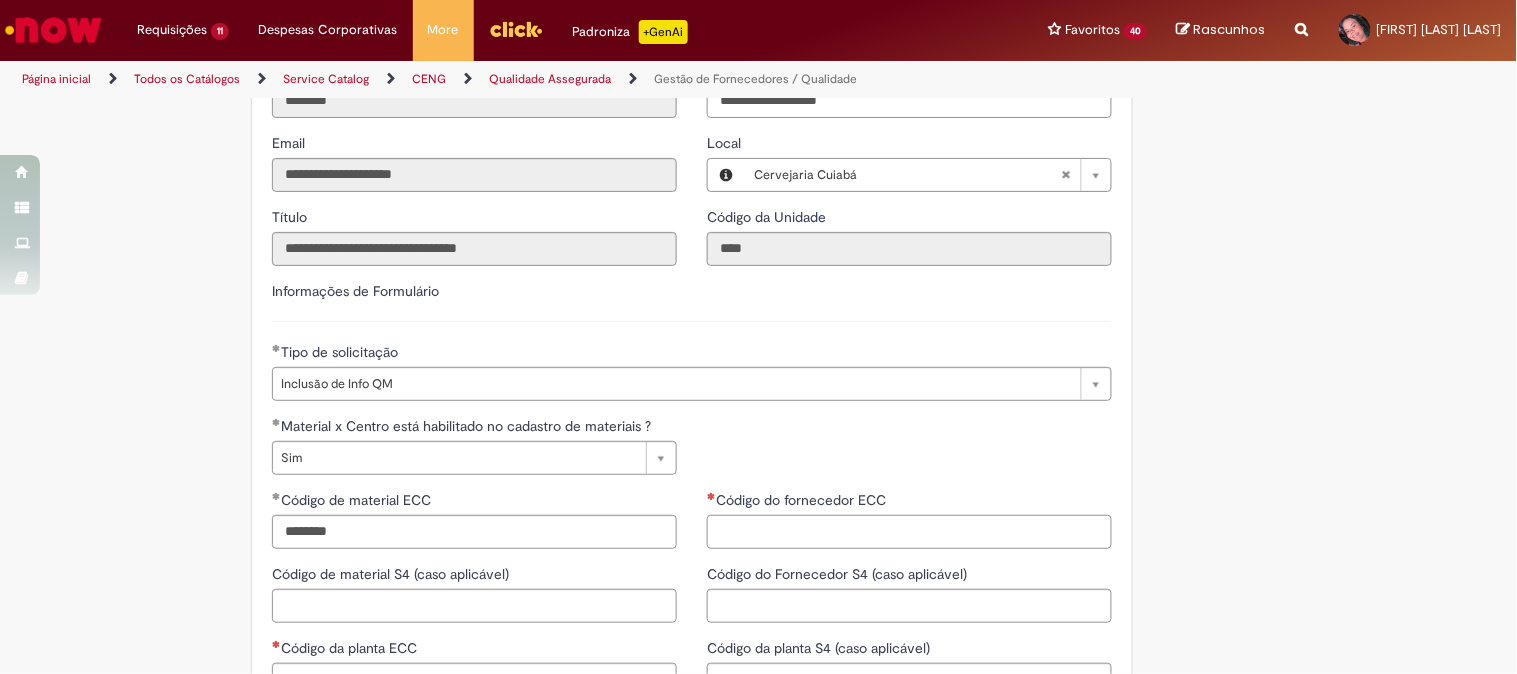 paste on "*****" 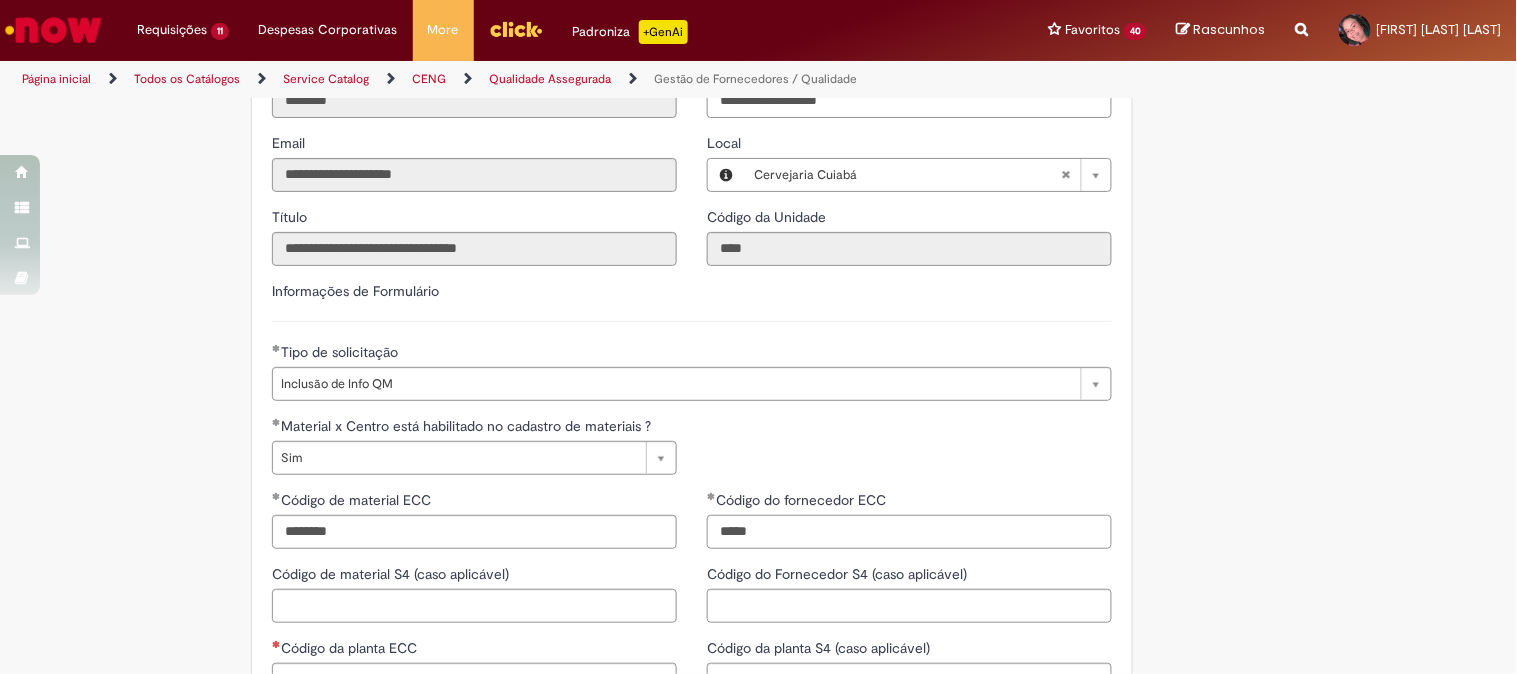 type on "*****" 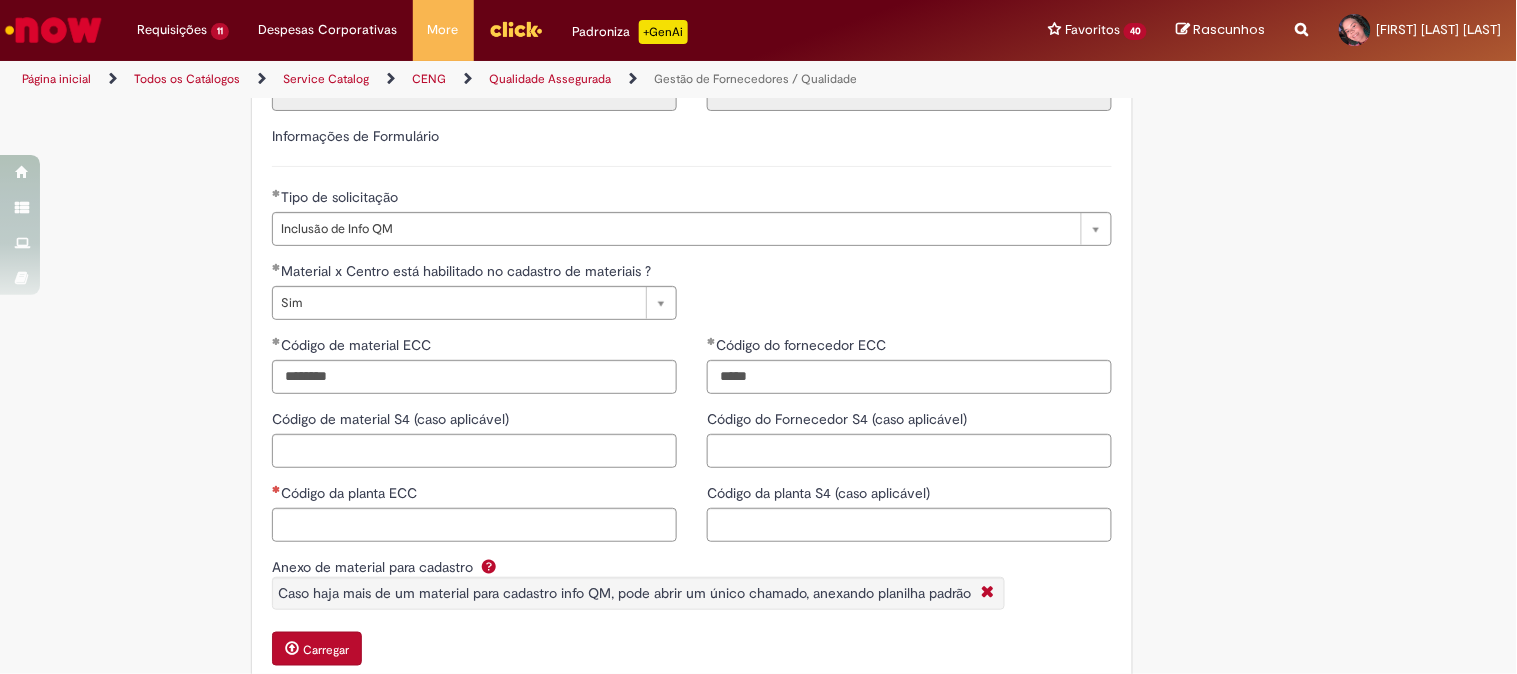 scroll, scrollTop: 482, scrollLeft: 0, axis: vertical 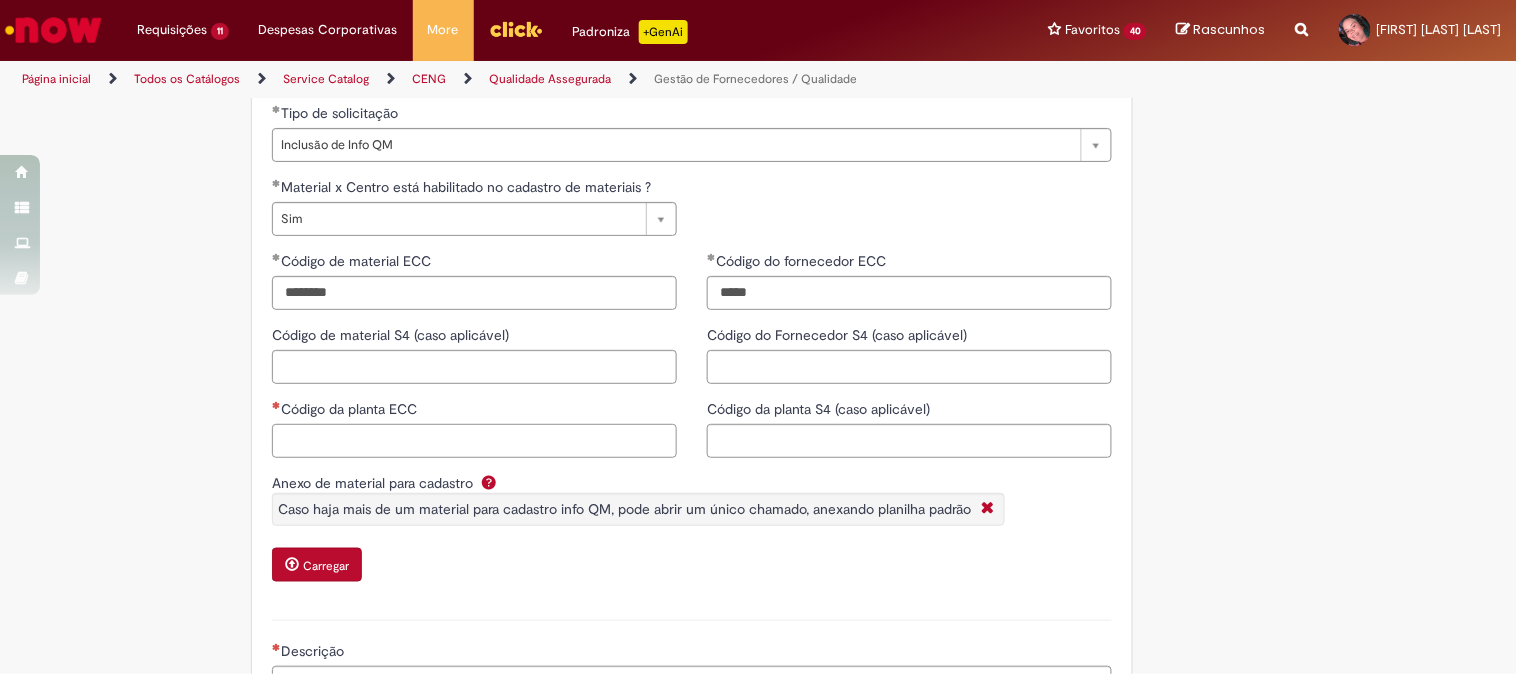 click on "Código da planta ECC" at bounding box center (474, 441) 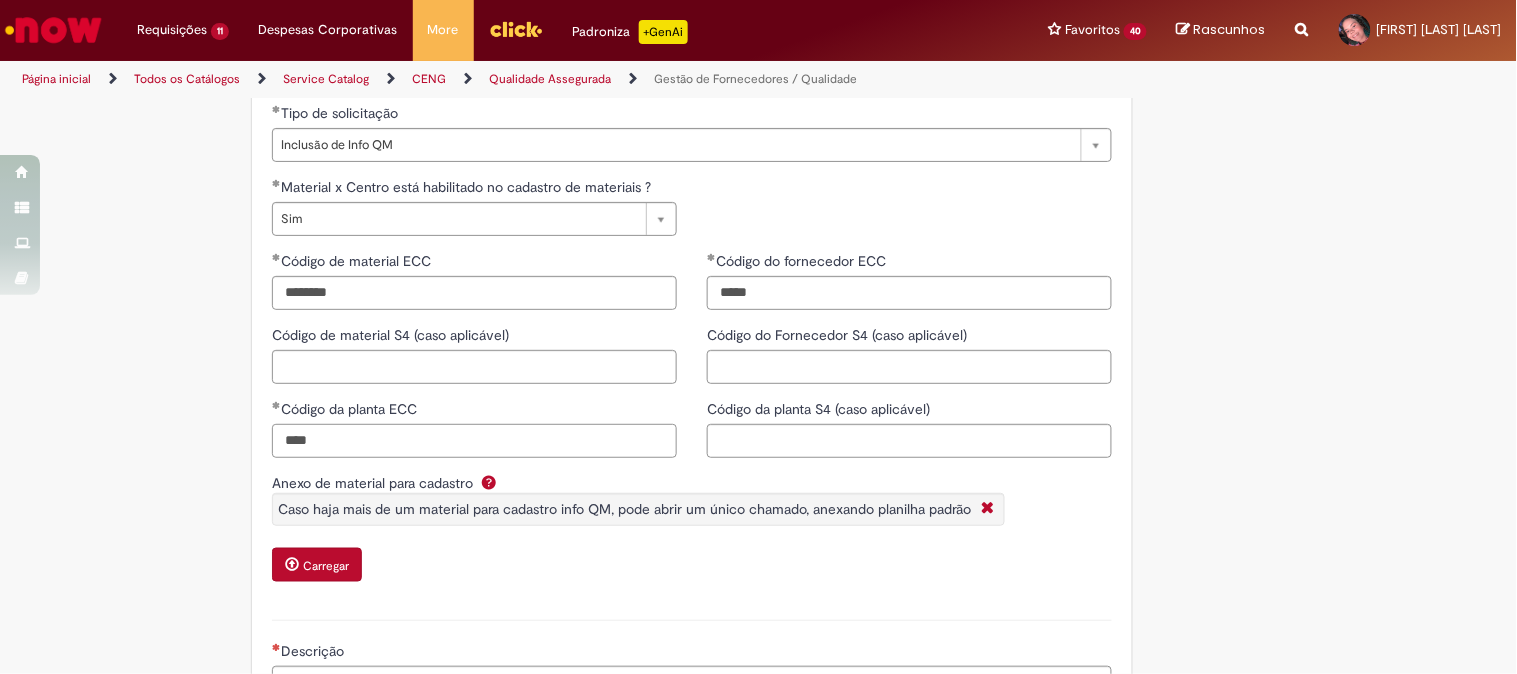 type on "****" 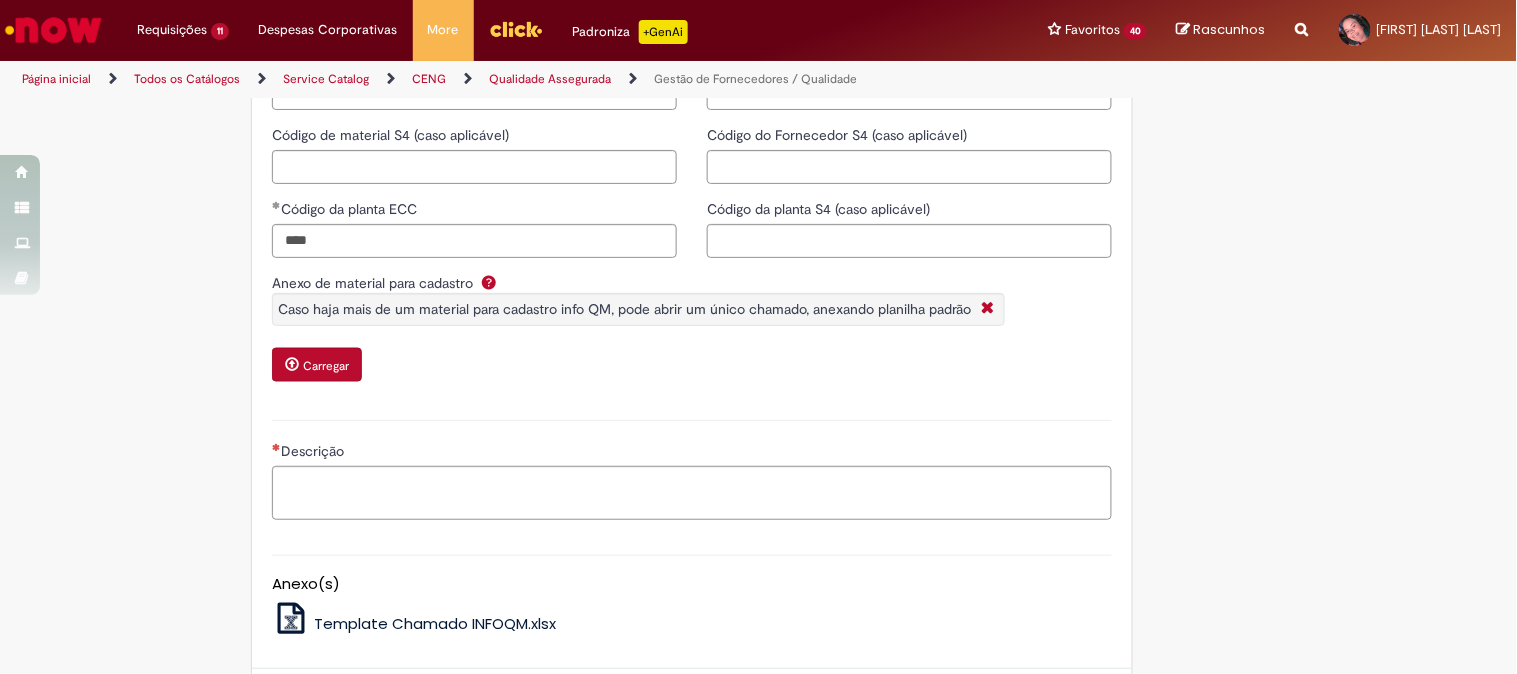 scroll, scrollTop: 790, scrollLeft: 0, axis: vertical 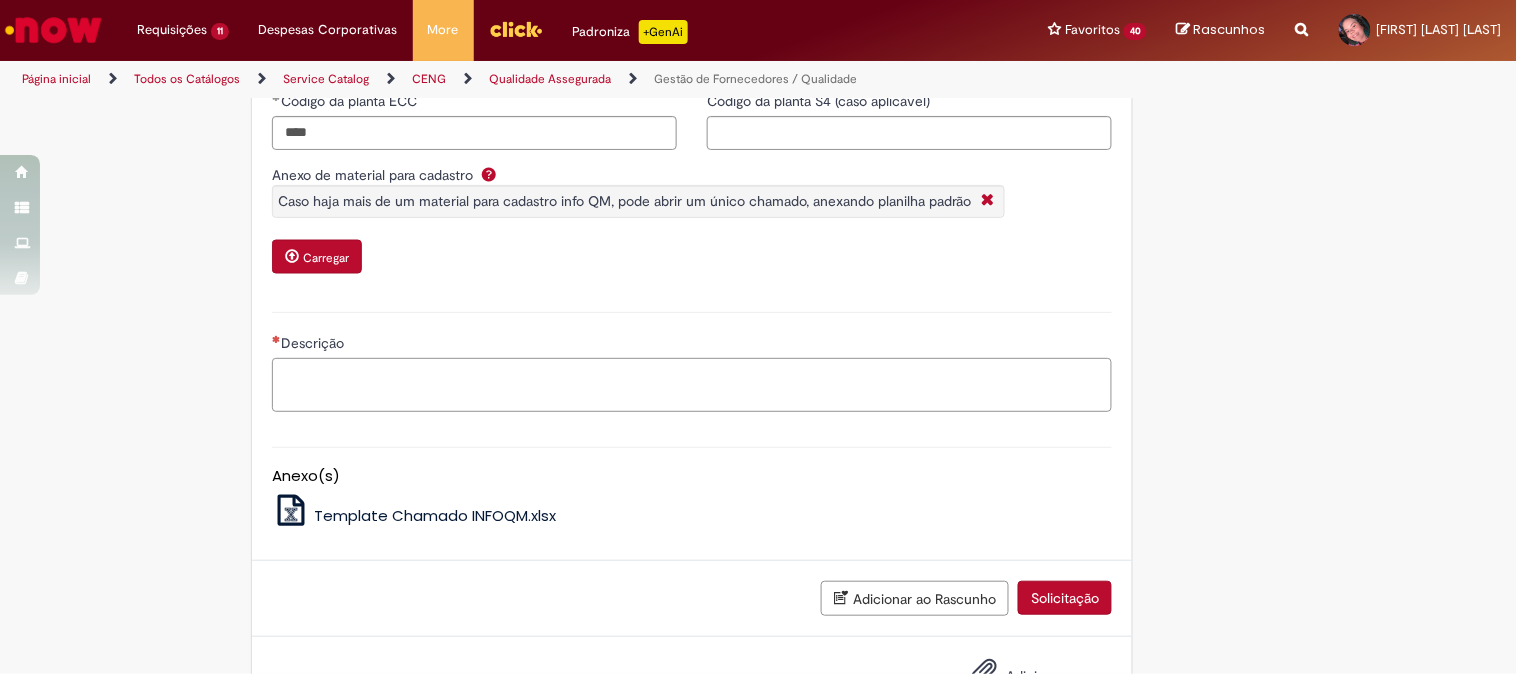 click on "Descrição" at bounding box center [692, 385] 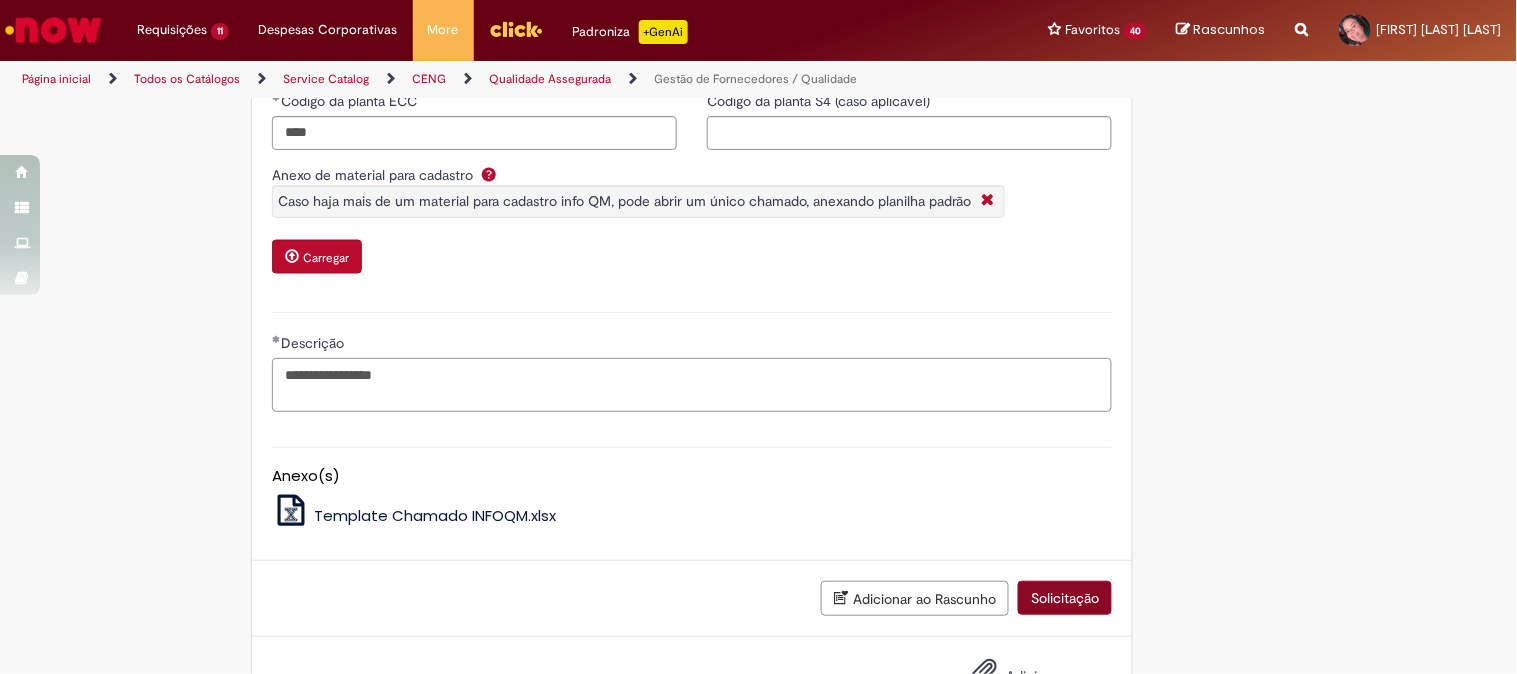 type on "**********" 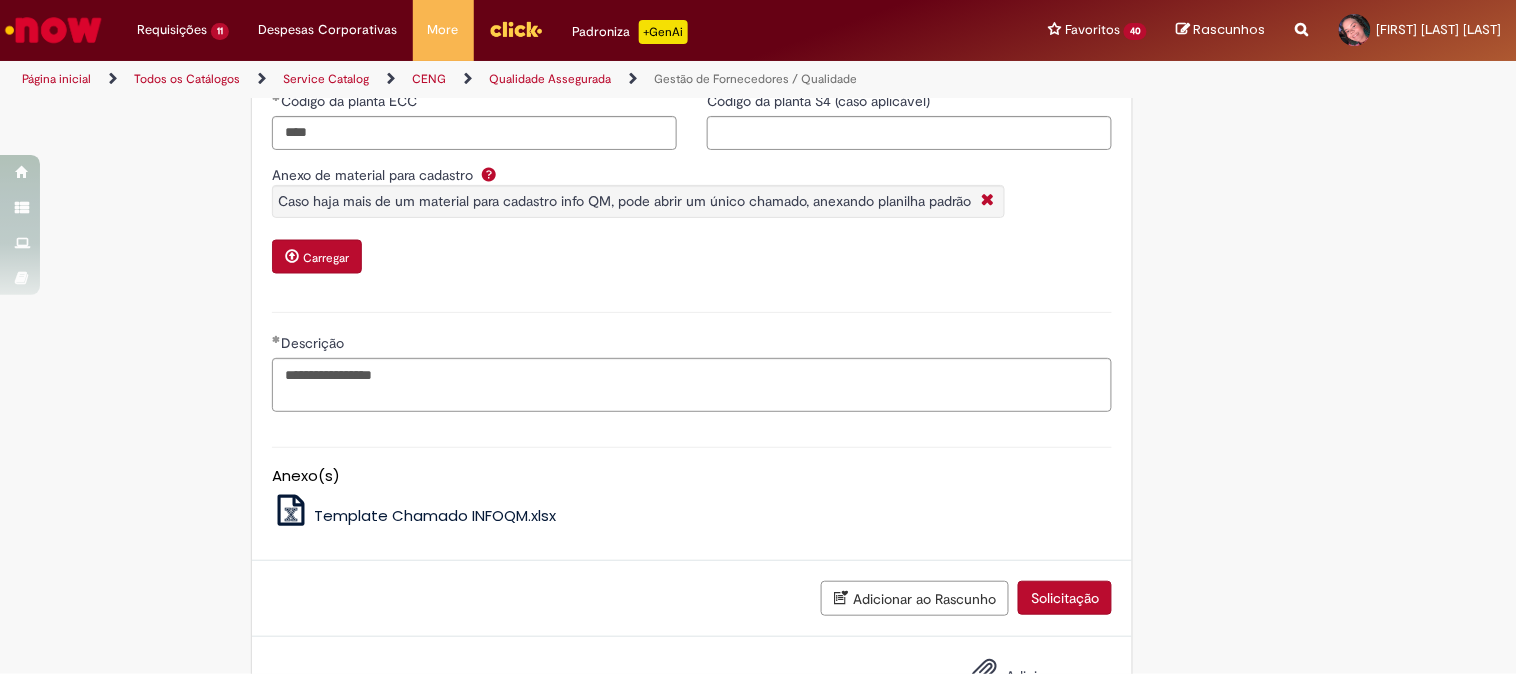 click on "Solicitação" at bounding box center (1065, 598) 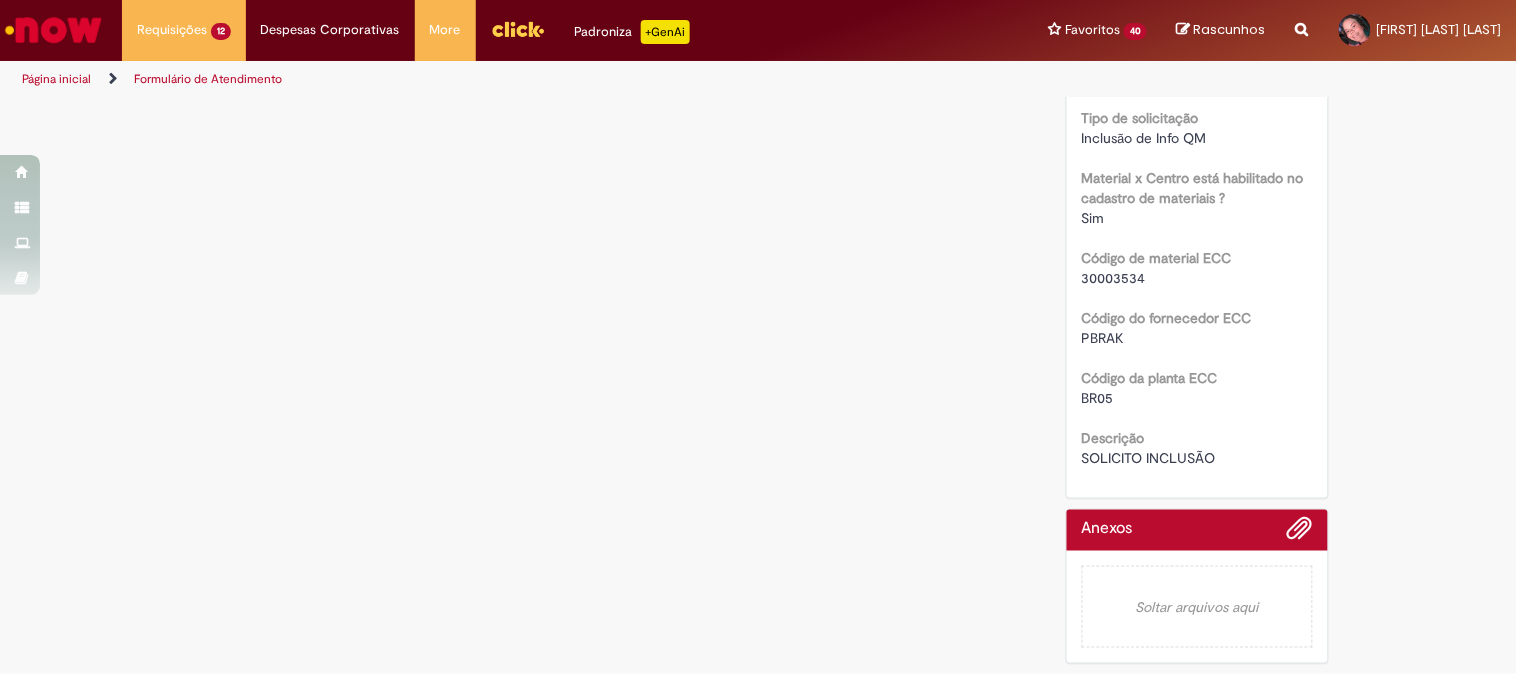 scroll, scrollTop: 0, scrollLeft: 0, axis: both 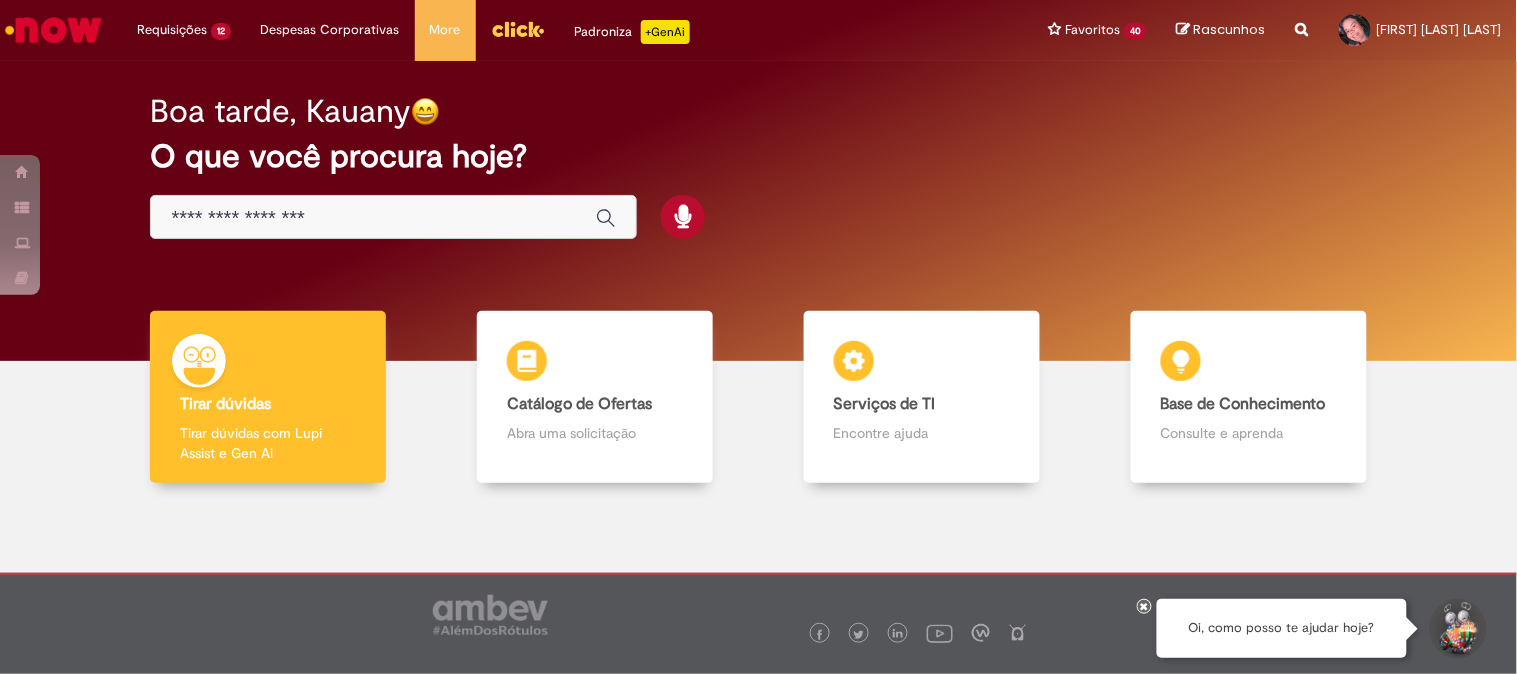 click at bounding box center [758, 623] 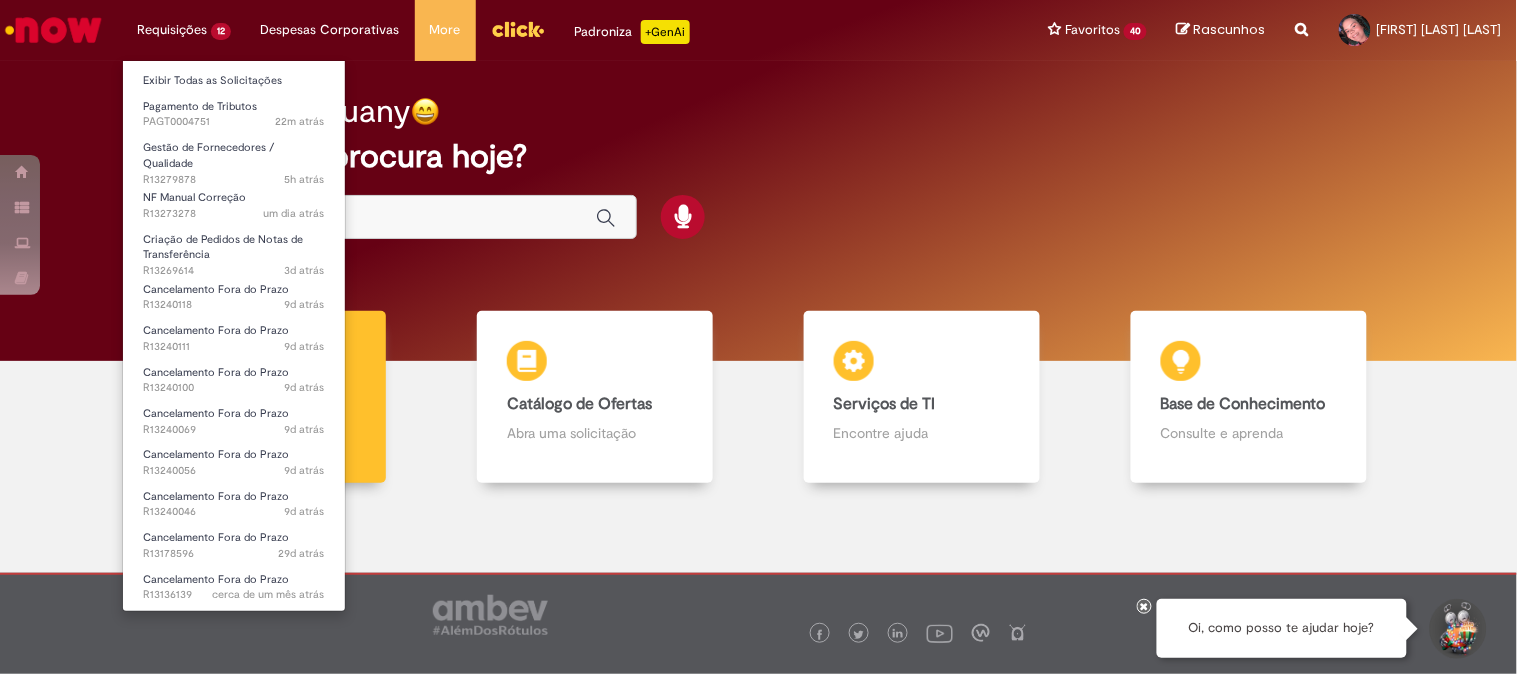 click on "Requisições   12
Exibir Todas as Solicitações
Pagamento de Tributos
22m atrás 22 minutos atrás  PAGT0004751
Gestão de Fornecedores / Qualidade
5h atrás 5 horas atrás  R13279878
NF Manual Correção
um dia atrás um dia atrás  R13273278
Criação de Pedidos de Notas de Transferência
3d atrás 3 dias atrás  R13269614
Cancelamento Fora do Prazo
9d atrás 9 dias atrás  R13240118
Cancelamento Fora do Prazo
9d atrás 9 dias atrás  R13240111
Cancelamento Fora do Prazo
9d atrás 9 dias atrás  R13240100
Cancelamento Fora do Prazo
9d atrás 9 dias atrás  R13240069
Cancelamento Fora do Prazo
9d atrás 9 dias atrás  R13240056
Cancelamento Fora do Prazo
9d atrás 9 dias atrás  R13240046
Cancelamento Fora do Prazo" at bounding box center (184, 30) 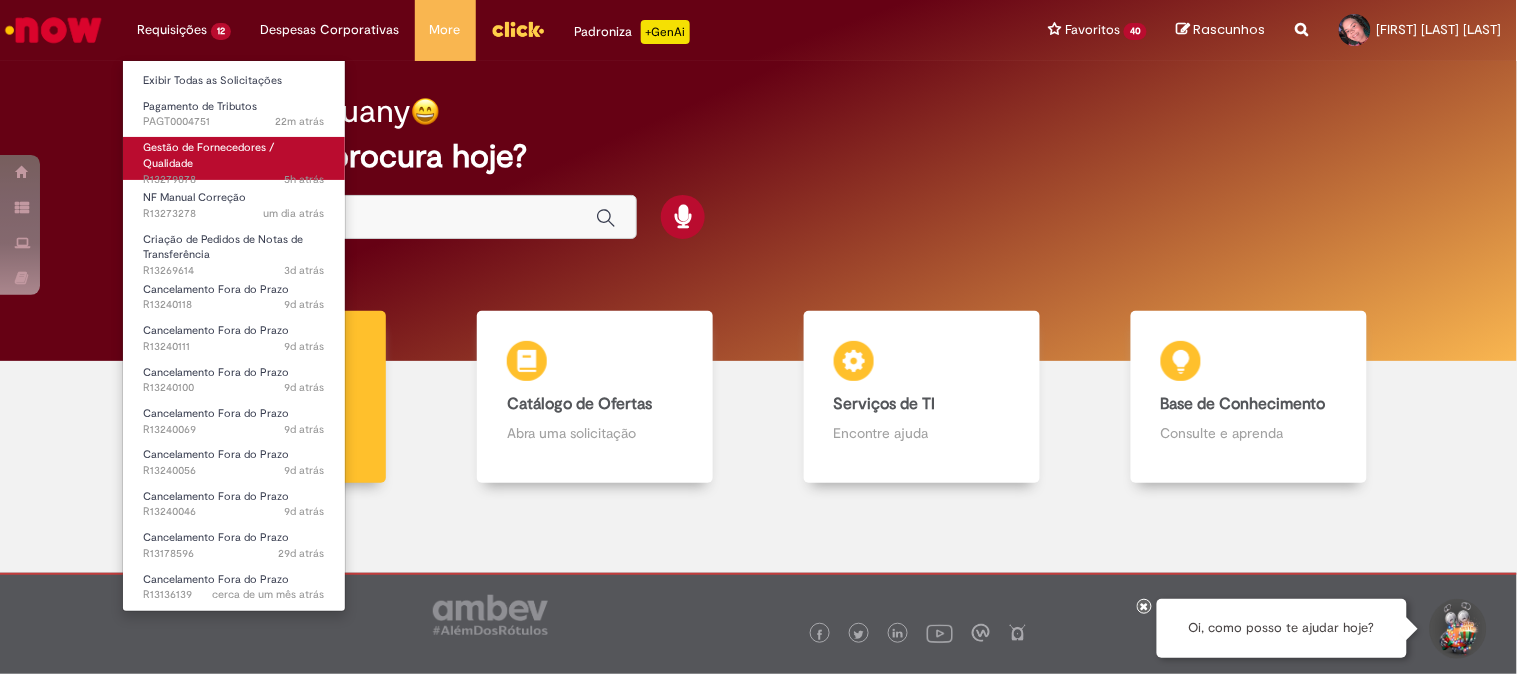 click on "Gestão de Fornecedores / Qualidade" at bounding box center (208, 155) 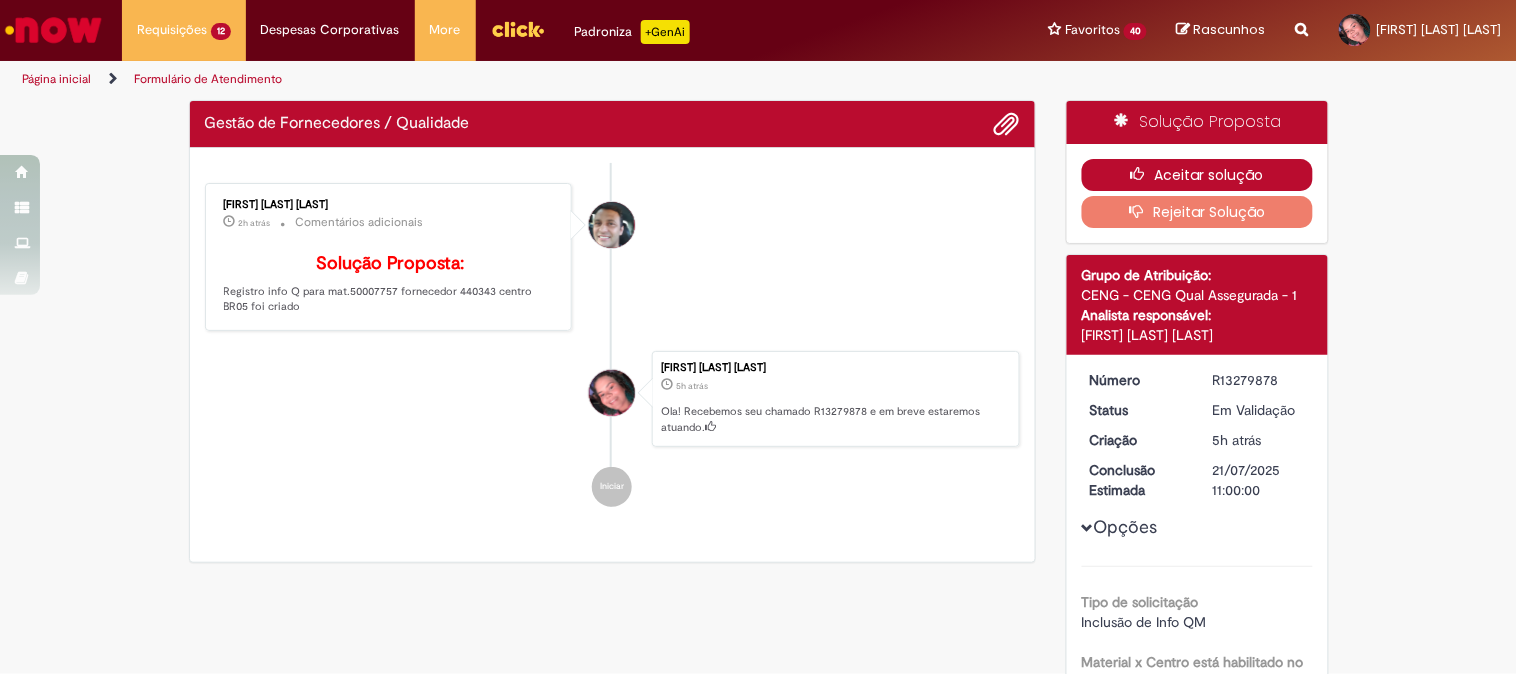 click on "Aceitar solução" at bounding box center (1197, 175) 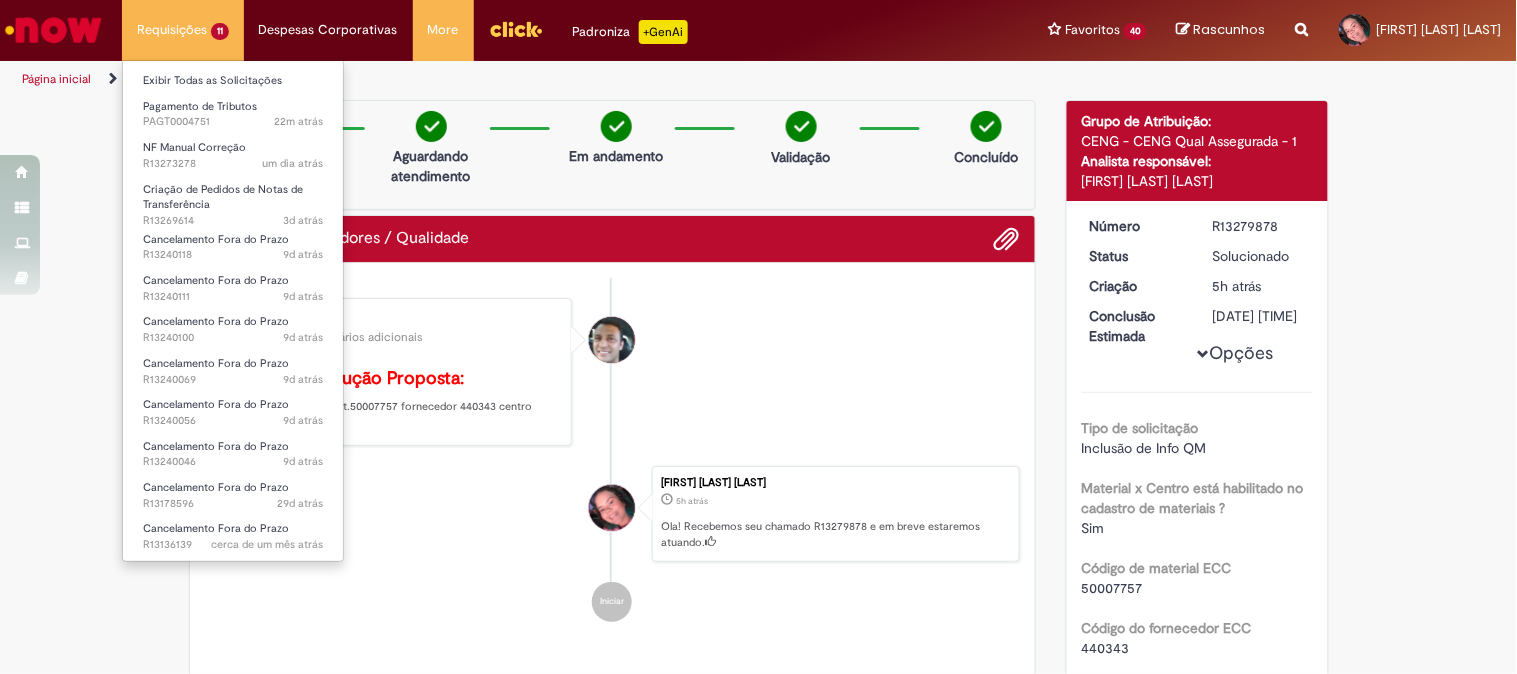 click on "Requisições   11
Exibir Todas as Solicitações
Pagamento de Tributos
22m atrás 22 minutos atrás  PAGT0004751
NF Manual Correção
um dia atrás um dia atrás  R13273278
Criação de Pedidos de Notas de Transferência
3d atrás 3 dias atrás  R13269614
Cancelamento Fora do Prazo
9d atrás 9 dias atrás  R13240118
Cancelamento Fora do Prazo
9d atrás 9 dias atrás  R13240111
Cancelamento Fora do Prazo
9d atrás 9 dias atrás  R13240100
Cancelamento Fora do Prazo
9d atrás 9 dias atrás  R13240069
Cancelamento Fora do Prazo
9d atrás 9 dias atrás  R13240056
Cancelamento Fora do Prazo
9d atrás 9 dias atrás  R13240046
Cancelamento Fora do Prazo" at bounding box center [183, 30] 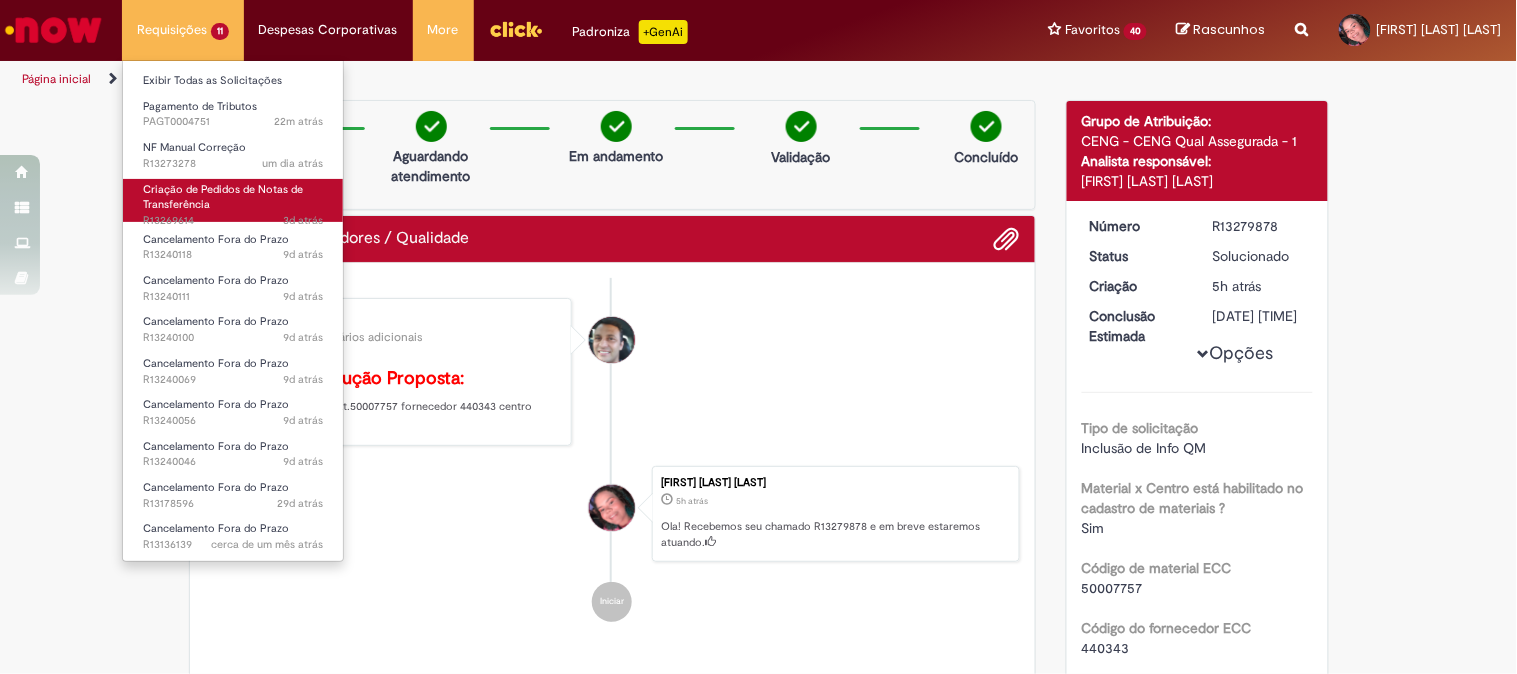 click on "Criação de Pedidos de Notas de Transferência" at bounding box center (223, 197) 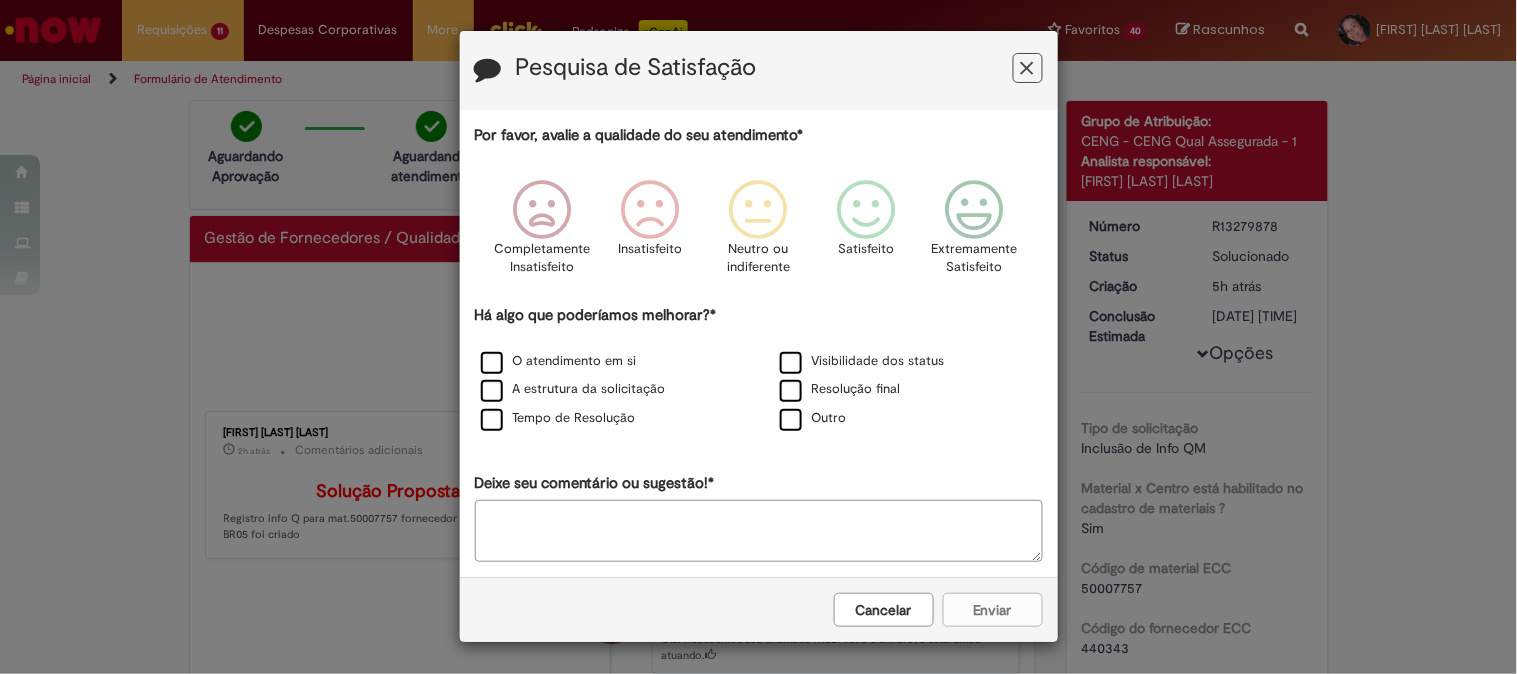 click on "Pesquisa de Satisfação
Por favor, avalie a qualidade do seu atendimento*
Completamente Insatisfeito
Insatisfeito
Neutro ou indiferente
Satisfeito
Extremamente Satisfeito
Há algo que poderíamos melhorar?*
O atendimento em si
Visibilidade dos status
A estrutura da solicitação
Resolução final
Tempo de Resolução
Outro
Deixe seu comentário ou sugestão!*
Cancelar   Enviar" at bounding box center (758, 337) 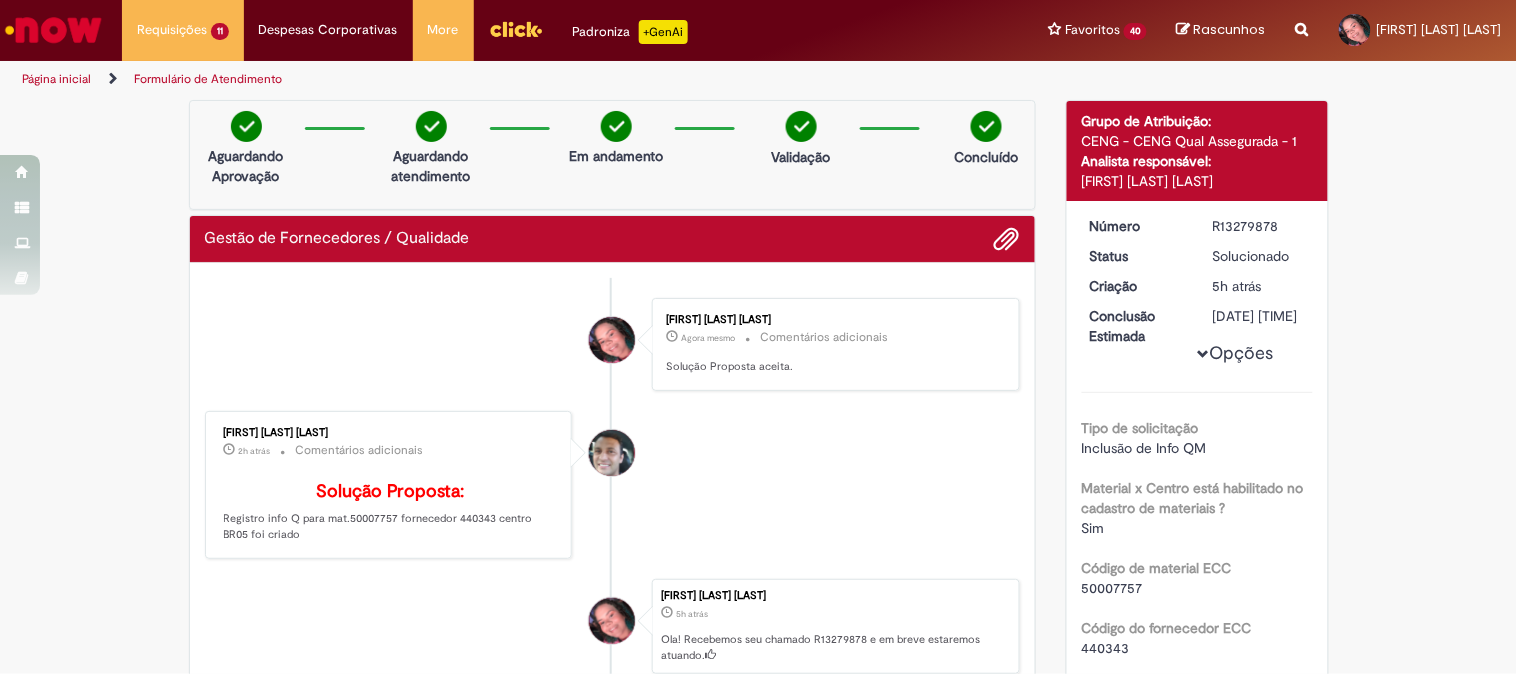 click at bounding box center [758, 337] 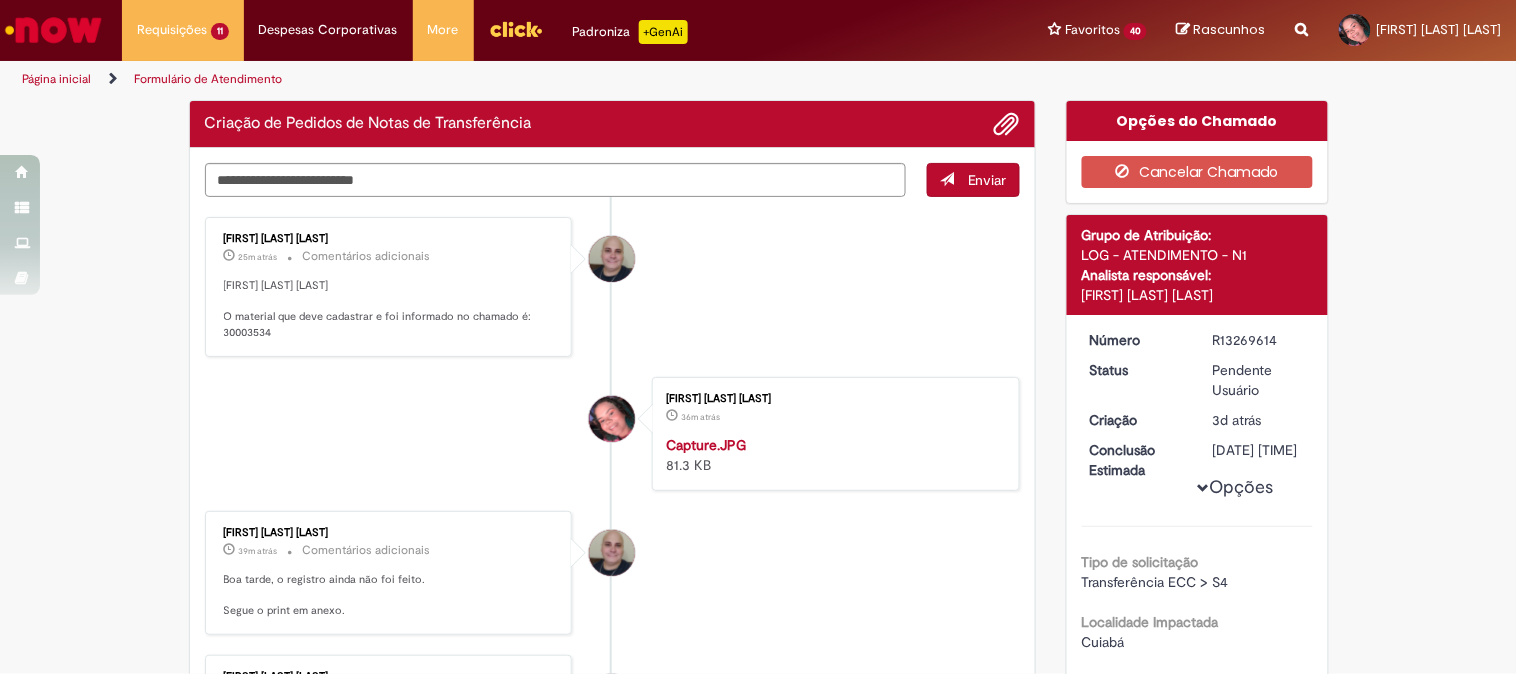 click on "[FIRST] [LAST] [LAST]
25m atrás 25 minutos atrás     Comentários adicionais
Kauany, o cadastro foi feito no material errado.
O material que deve cadastrar e foi informado no chamado é: 30003534" at bounding box center [613, 287] 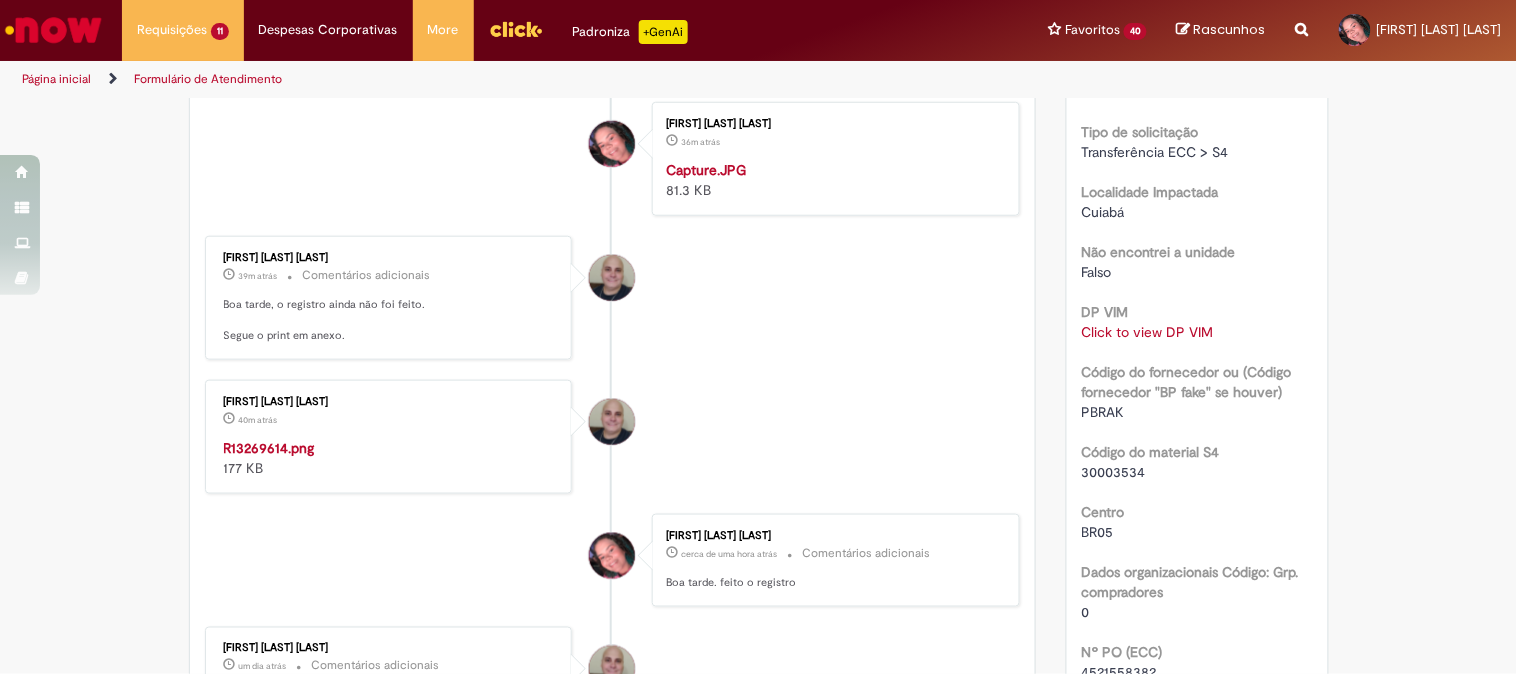 scroll, scrollTop: 454, scrollLeft: 0, axis: vertical 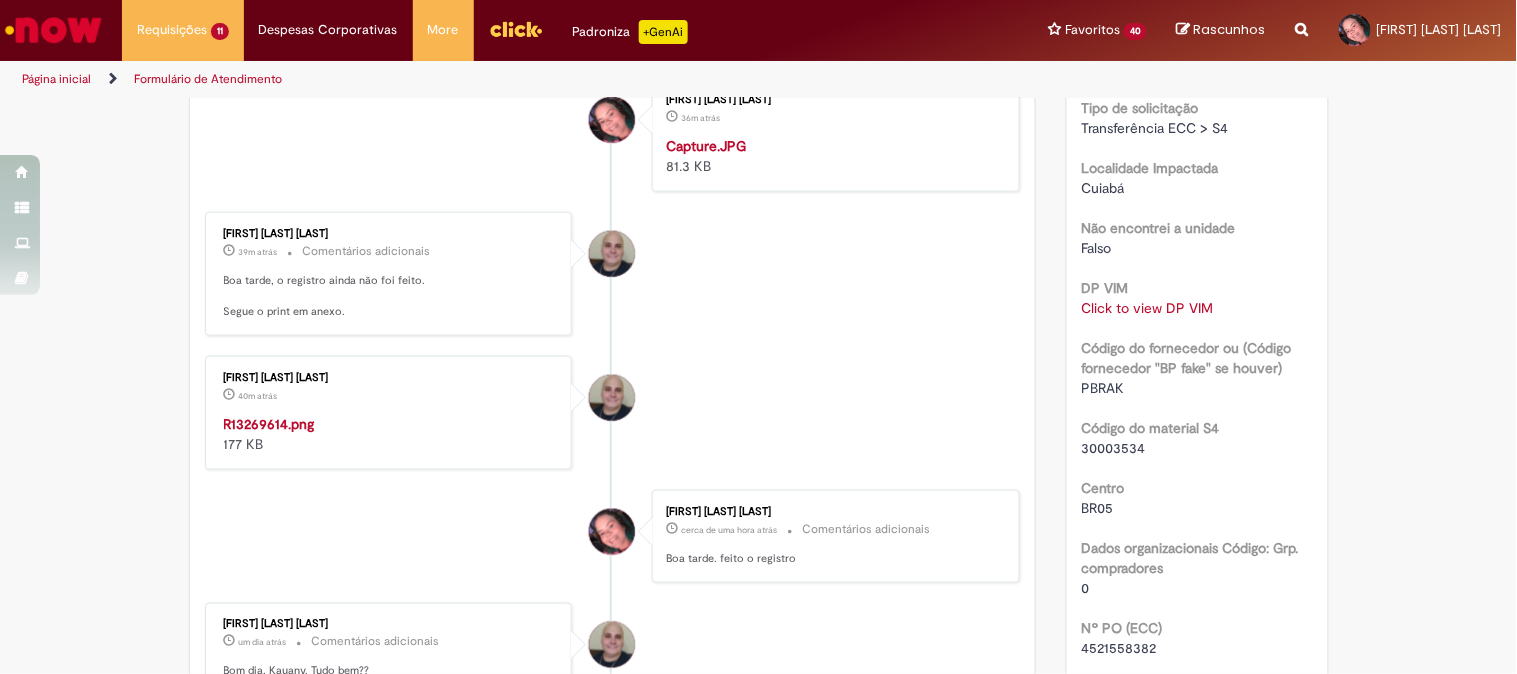 click on "30003534" at bounding box center (1114, 448) 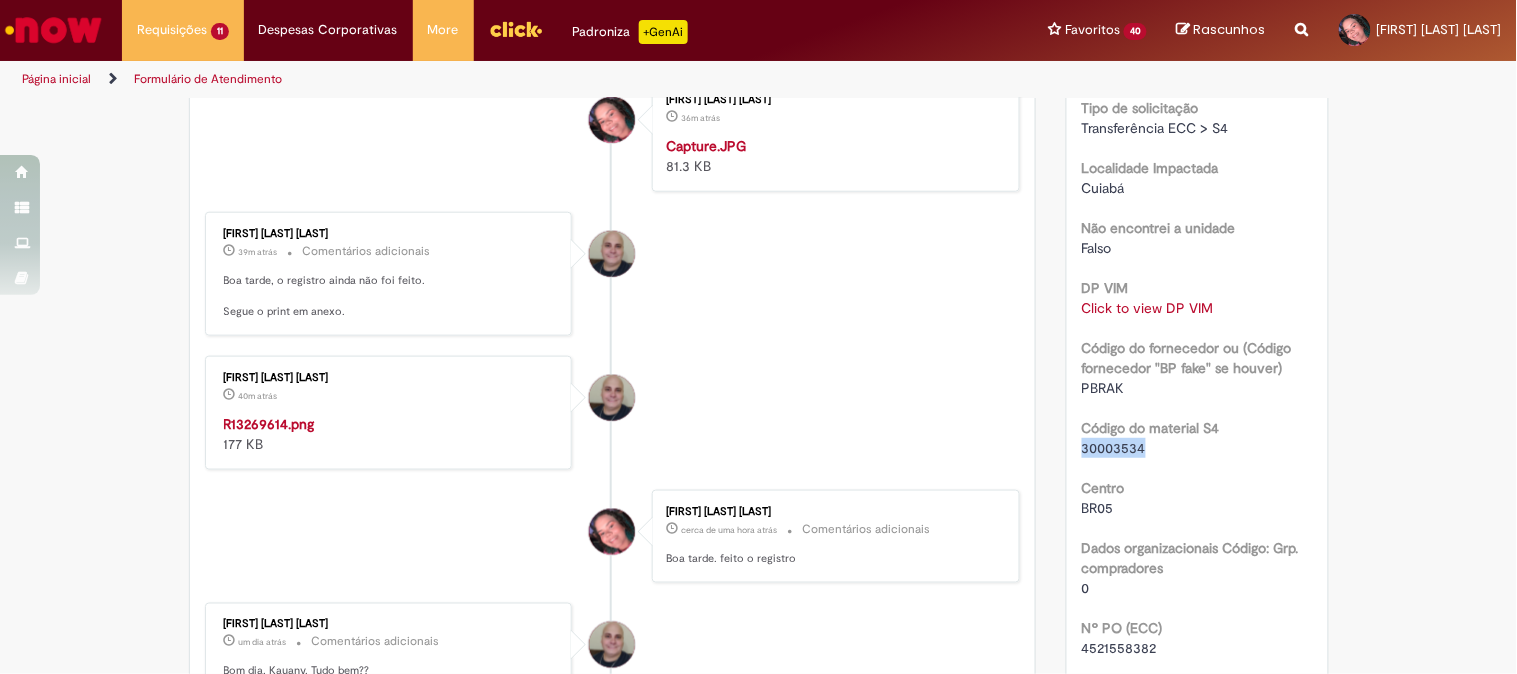 click on "30003534" at bounding box center (1114, 448) 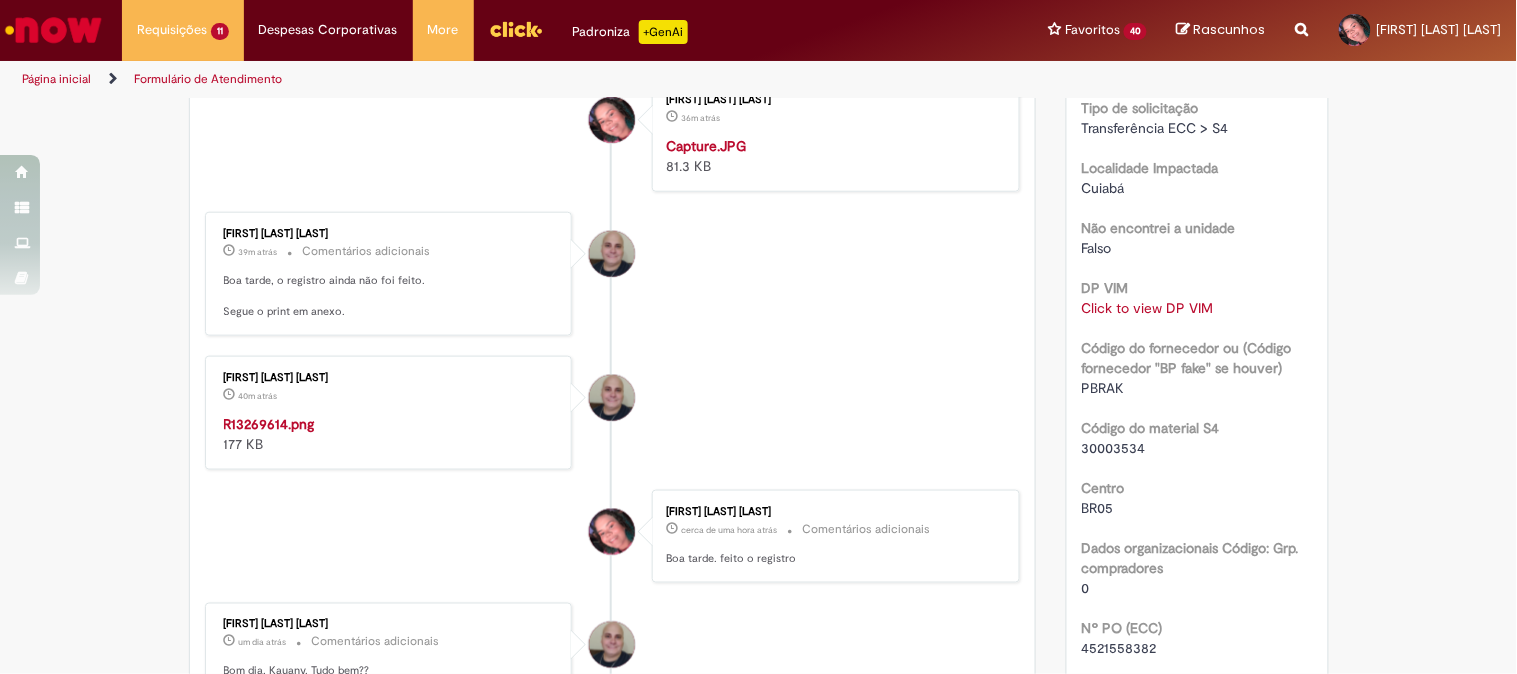 click on "PBRAK" at bounding box center (1103, 388) 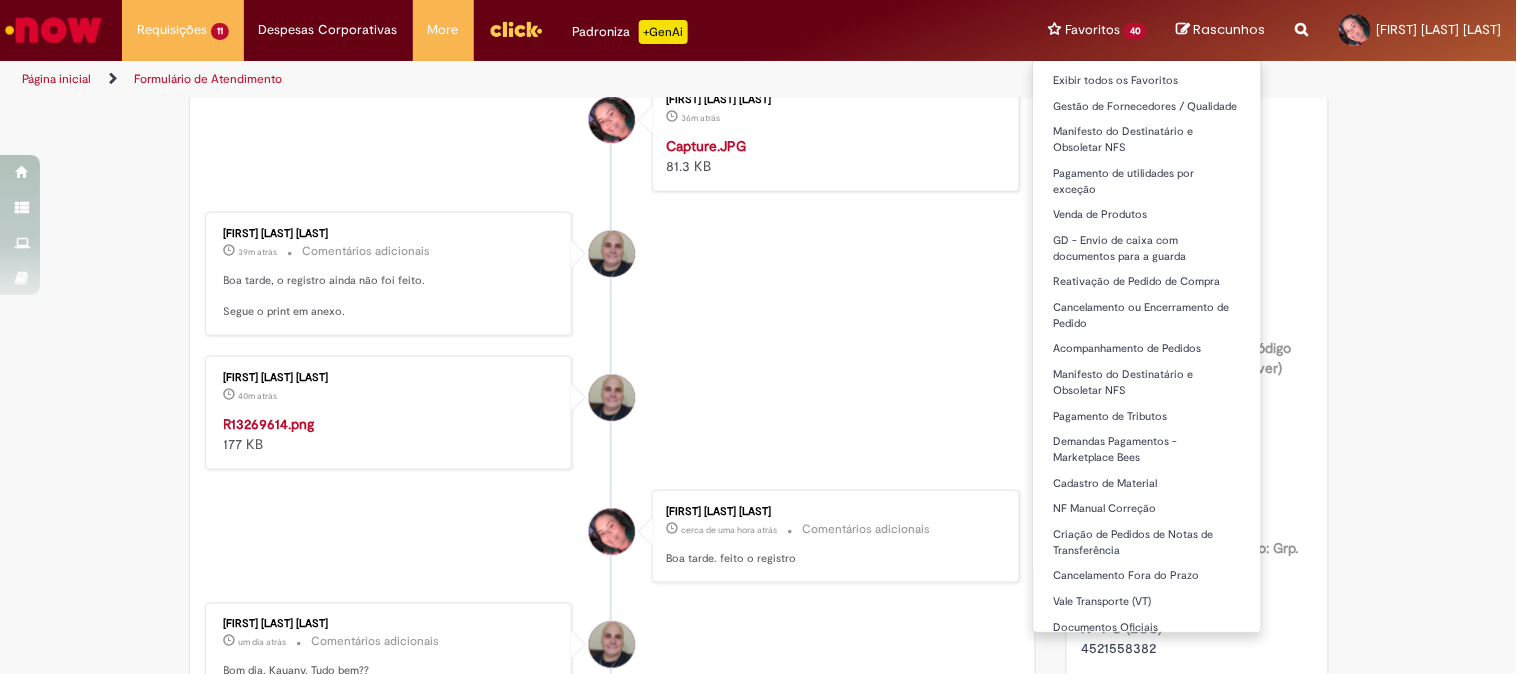 copy on "PBRAK" 